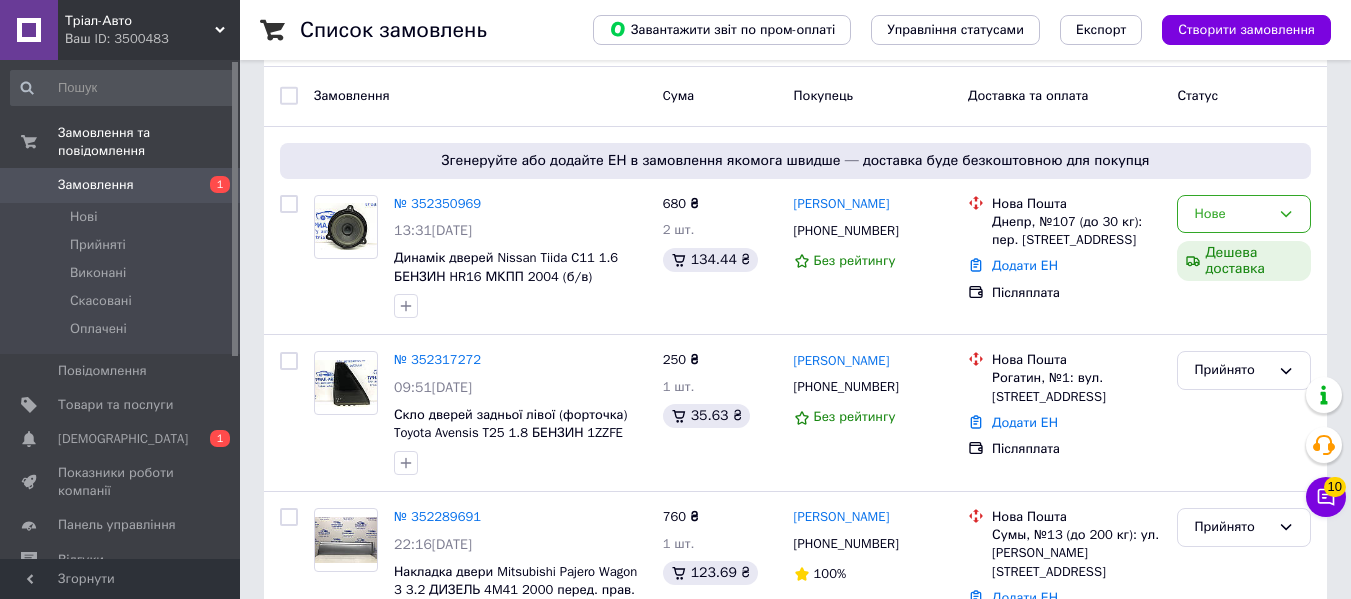 scroll, scrollTop: 133, scrollLeft: 0, axis: vertical 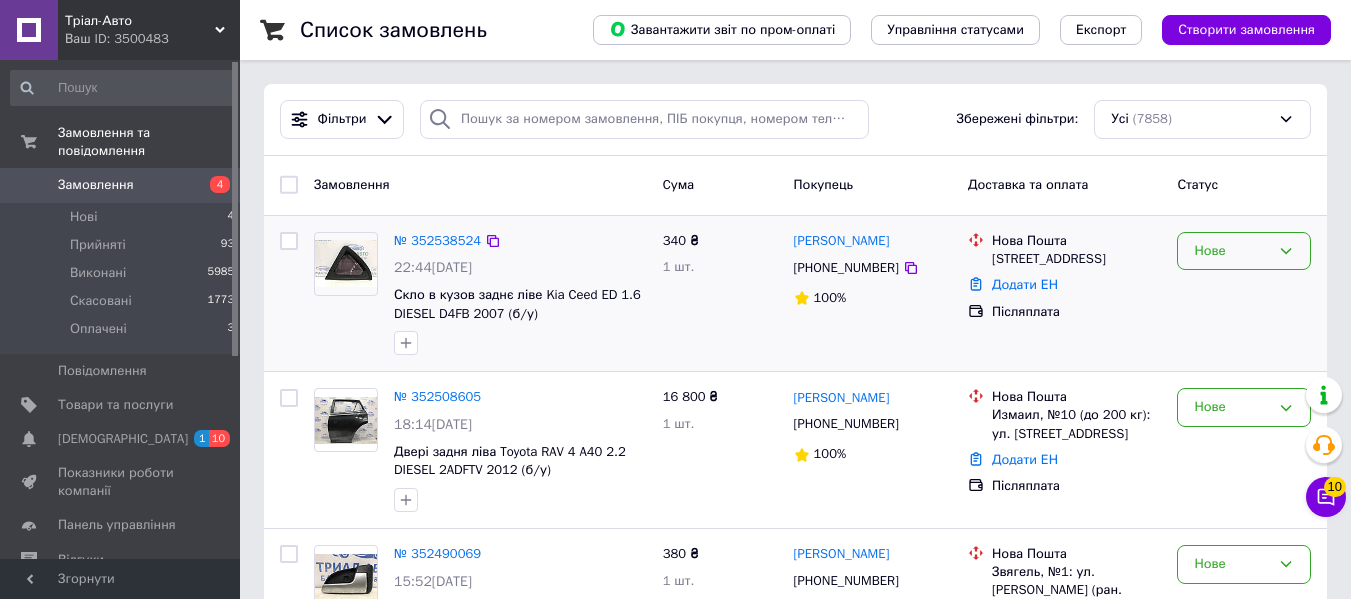 click 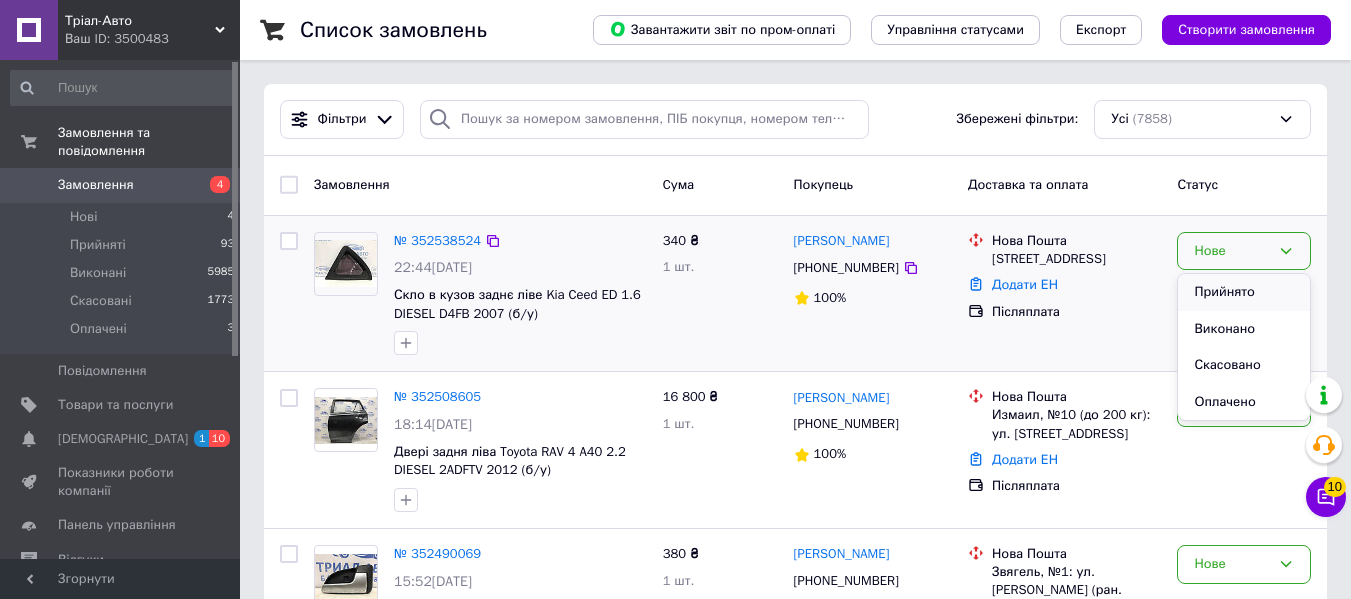 click on "Прийнято" at bounding box center (1244, 292) 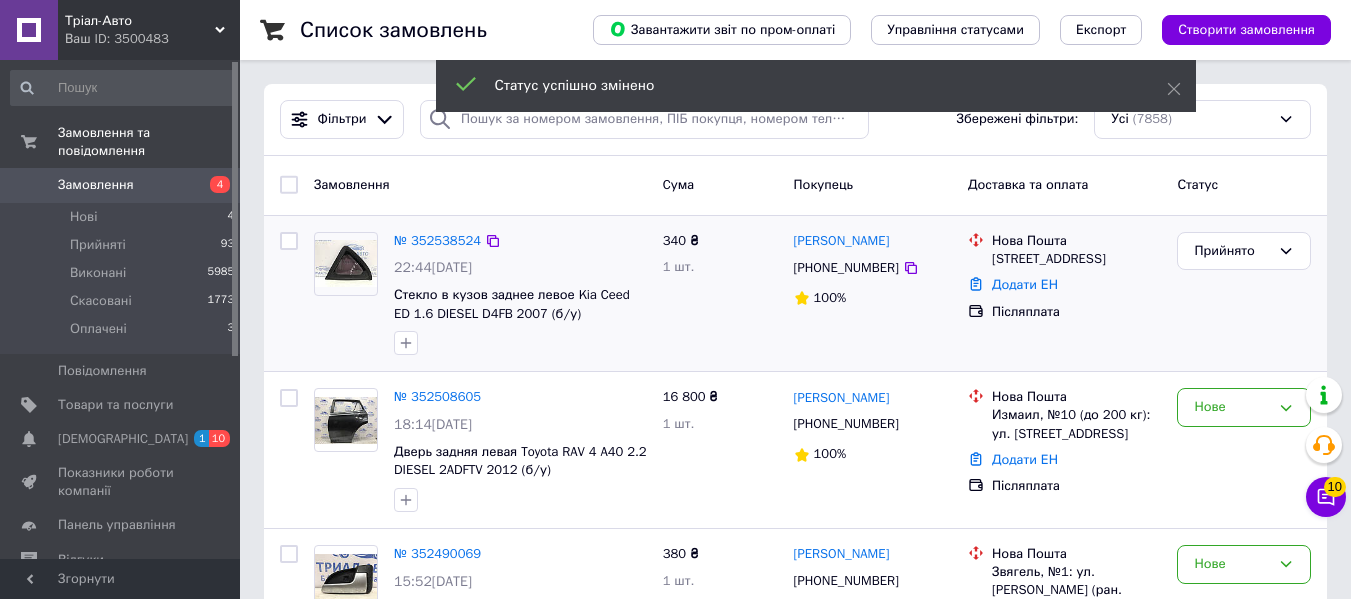 scroll, scrollTop: 133, scrollLeft: 0, axis: vertical 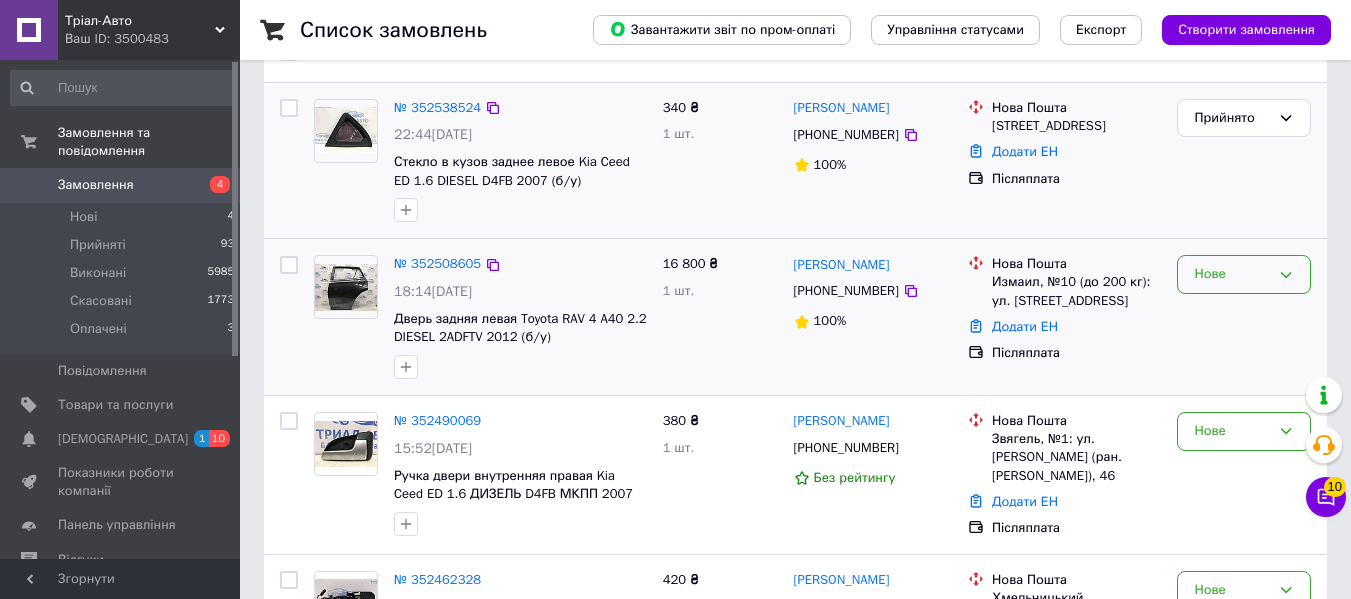 click 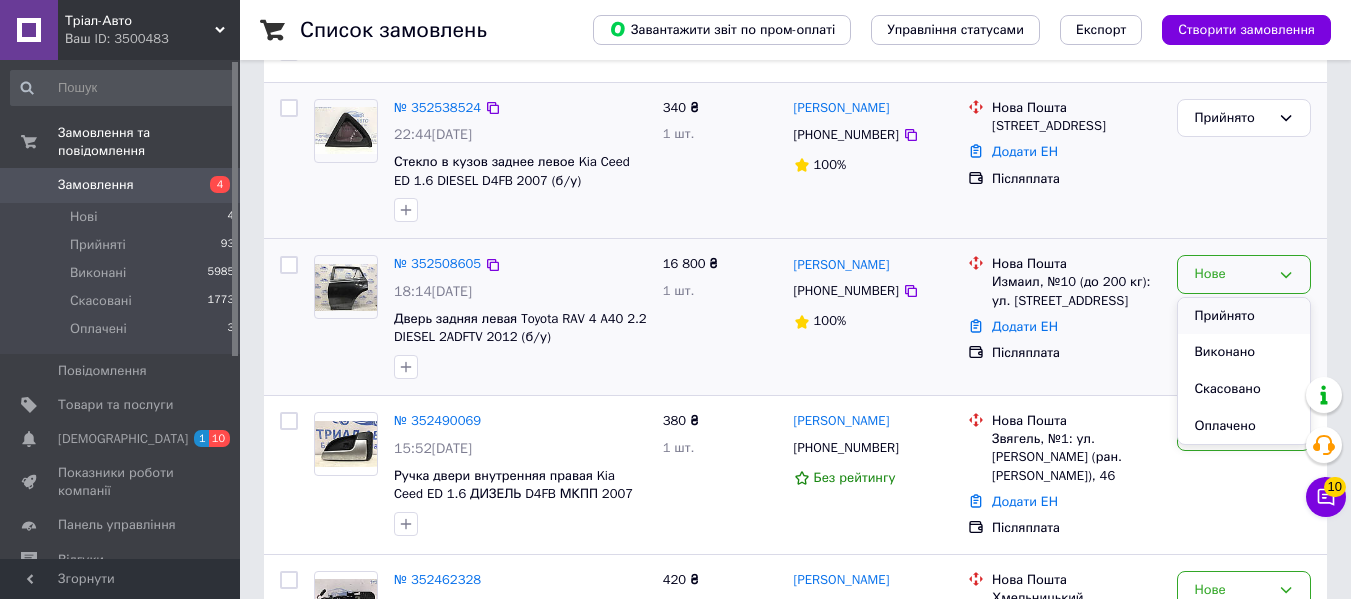 click on "Прийнято" at bounding box center (1244, 316) 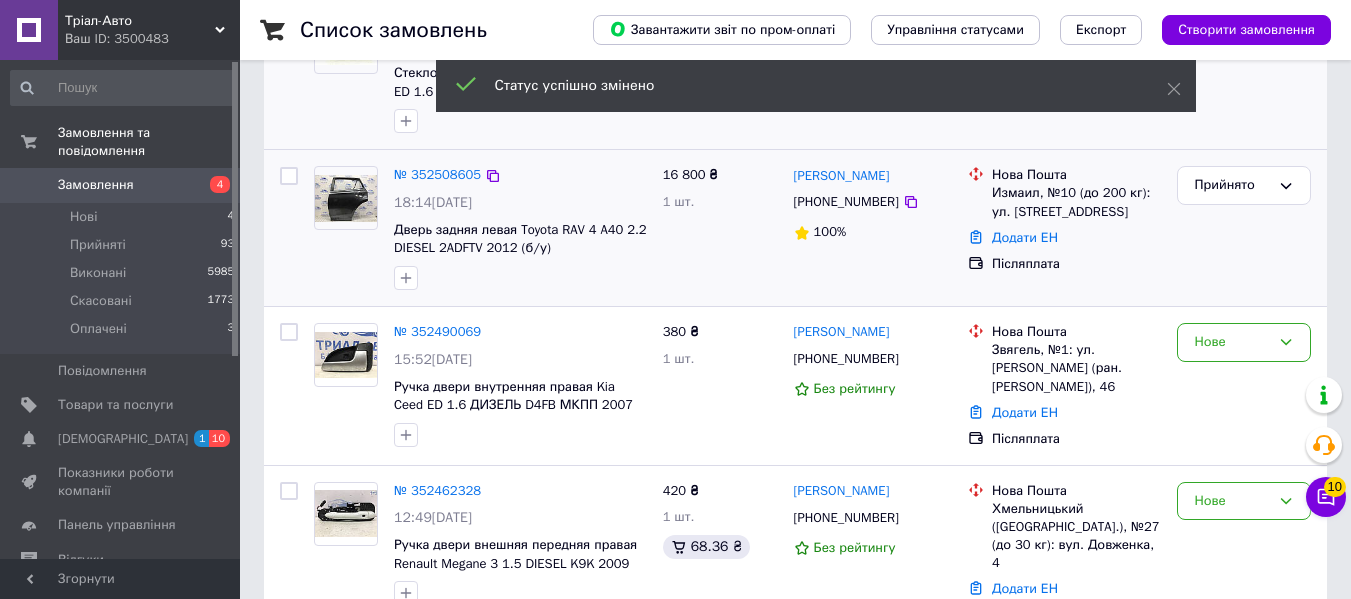 scroll, scrollTop: 267, scrollLeft: 0, axis: vertical 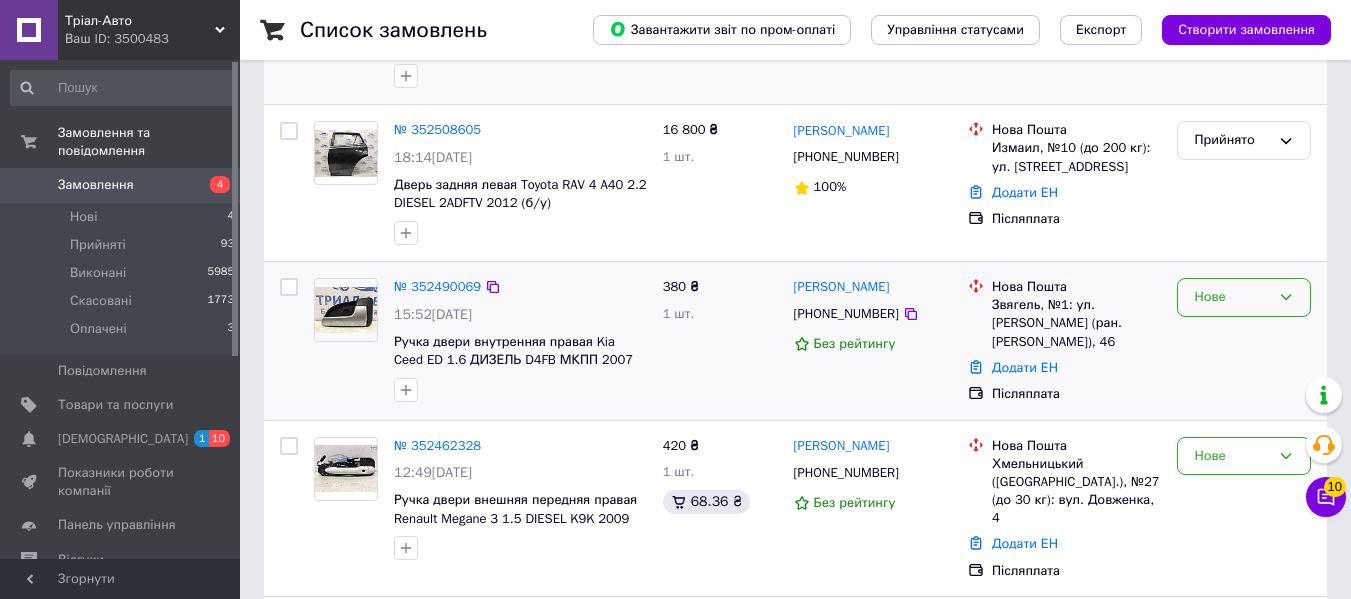 click 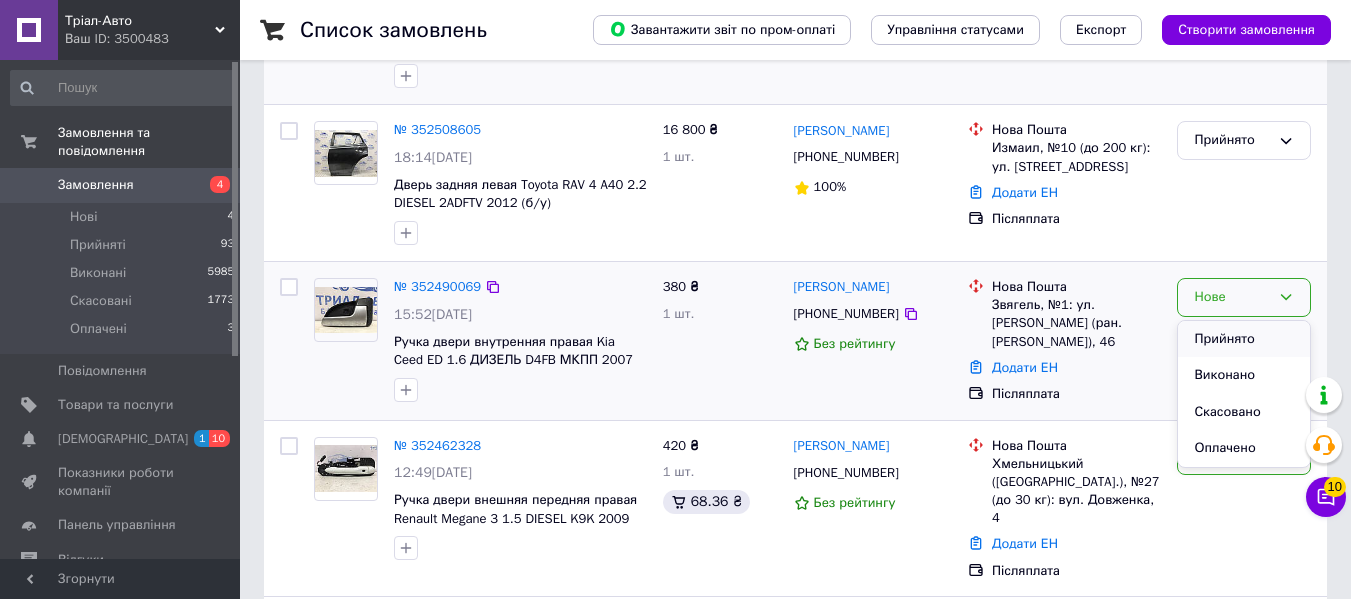click on "Прийнято" at bounding box center (1244, 339) 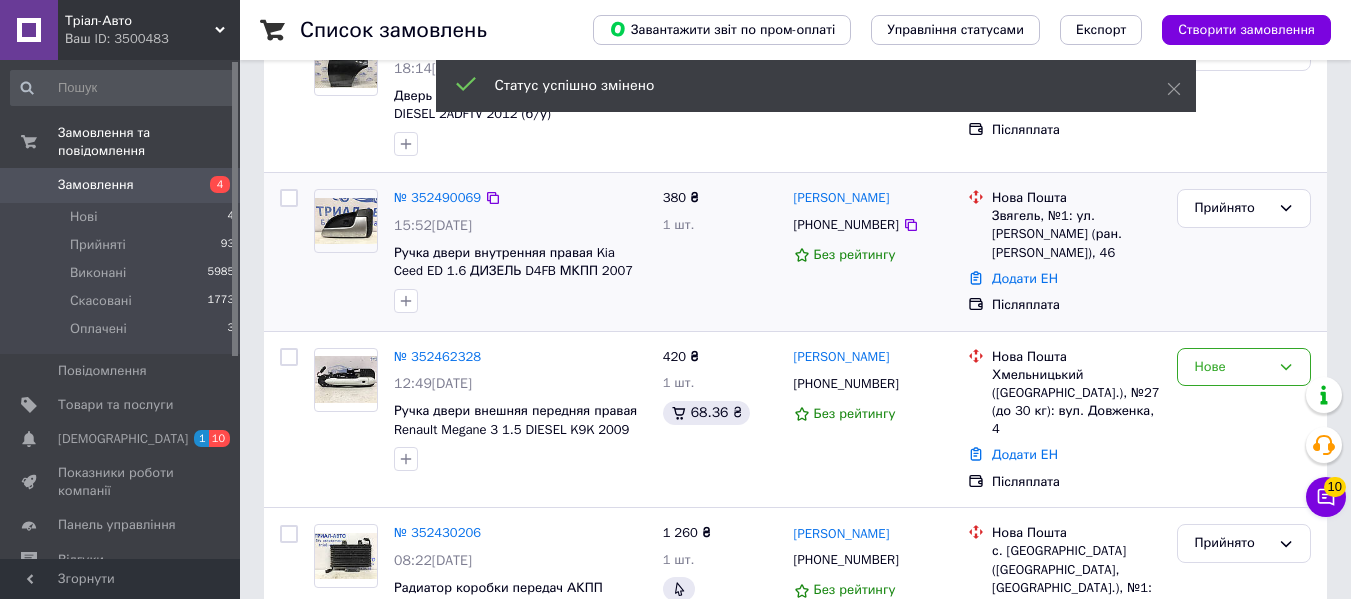 scroll, scrollTop: 533, scrollLeft: 0, axis: vertical 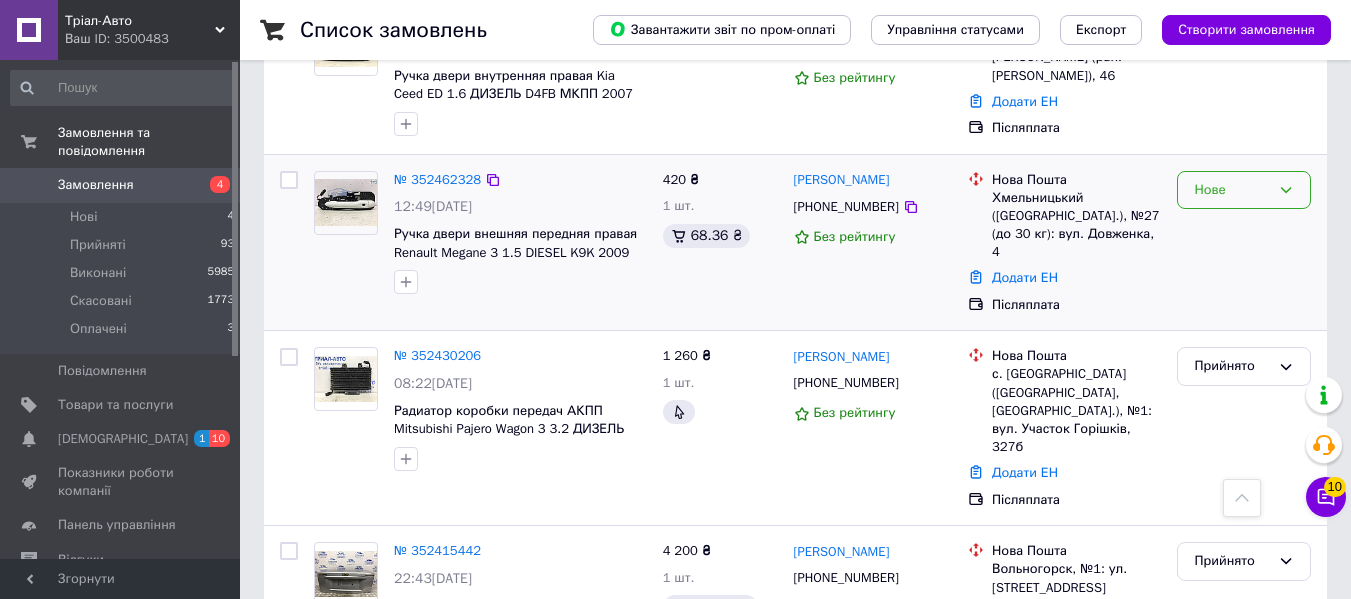 click 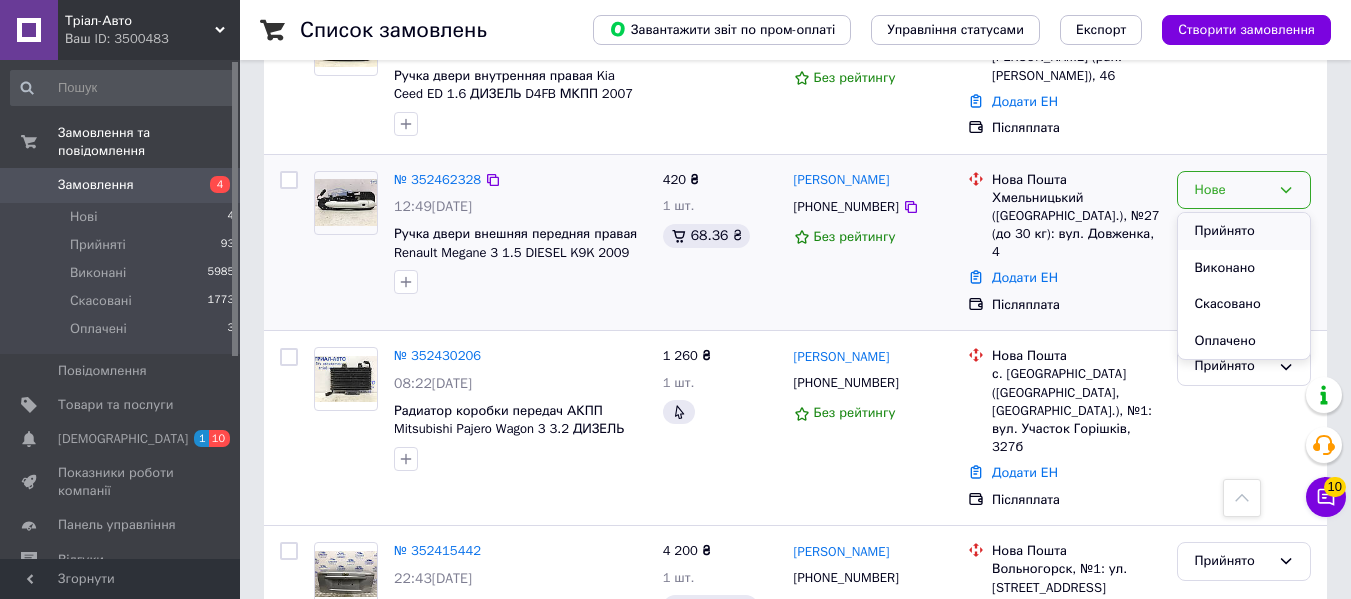 click on "Прийнято" at bounding box center (1244, 231) 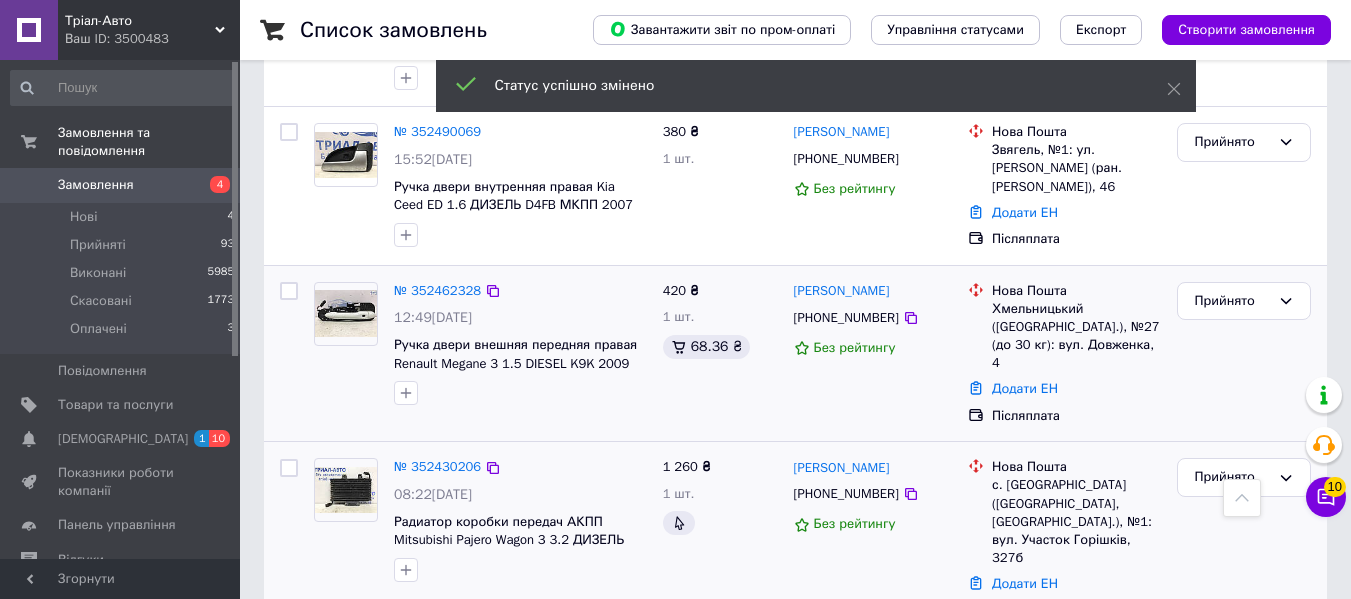 scroll, scrollTop: 267, scrollLeft: 0, axis: vertical 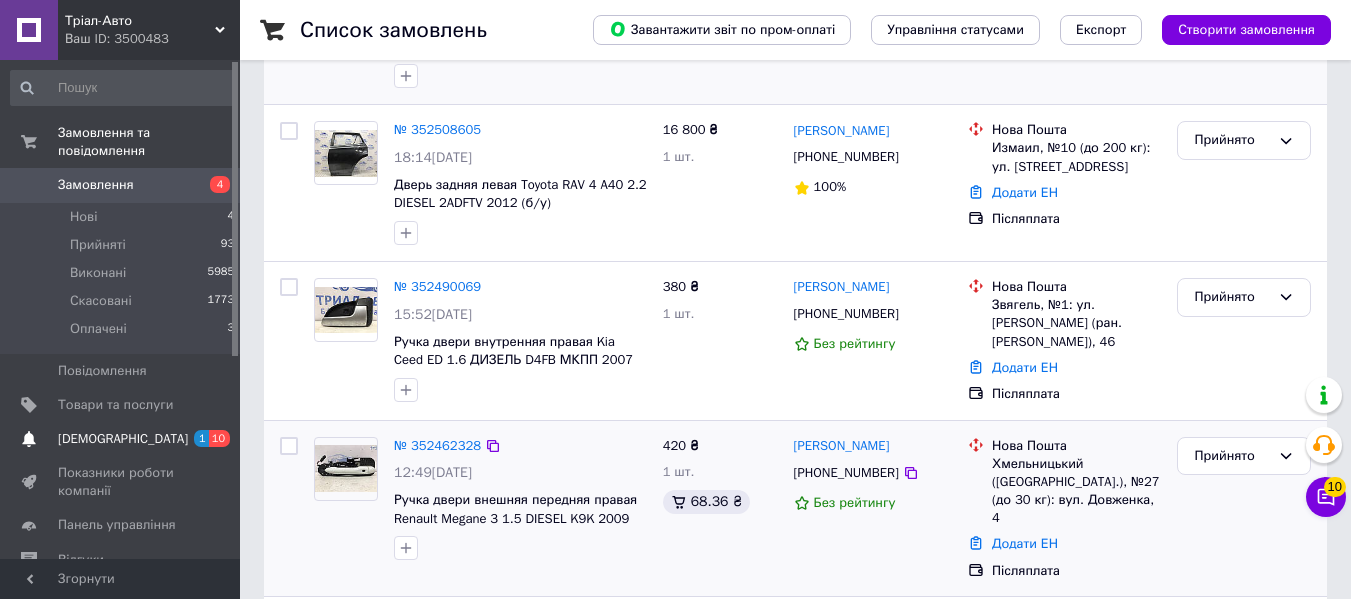 click on "[DEMOGRAPHIC_DATA]" at bounding box center (123, 439) 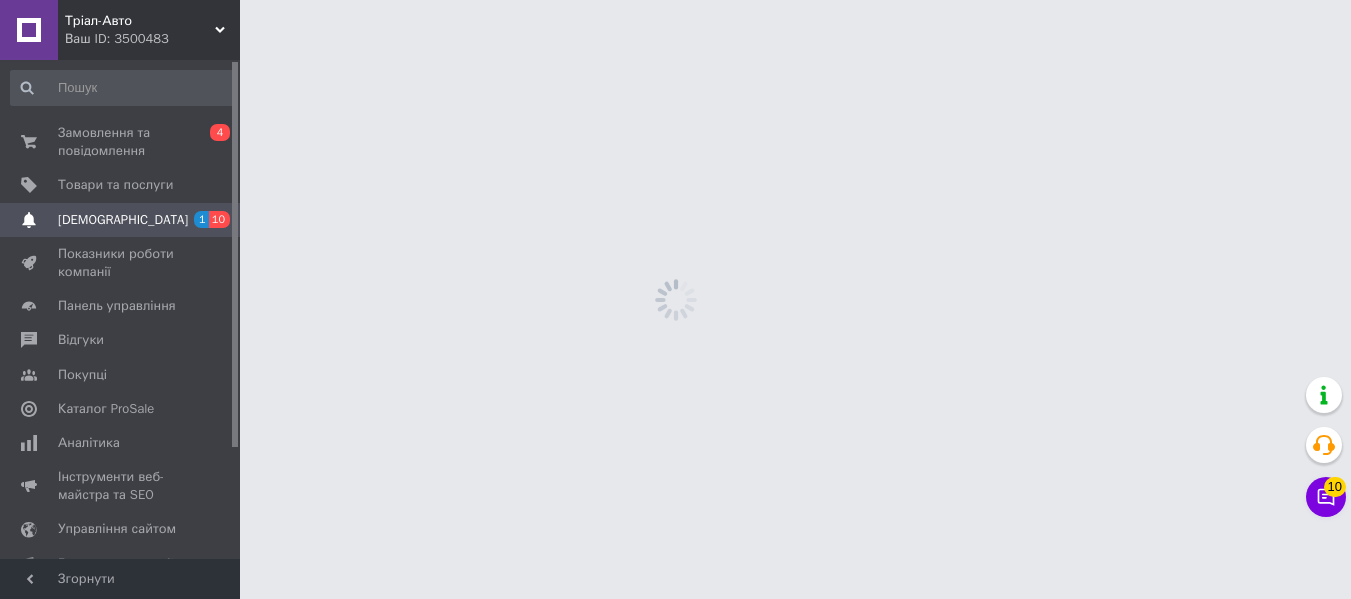 scroll, scrollTop: 0, scrollLeft: 0, axis: both 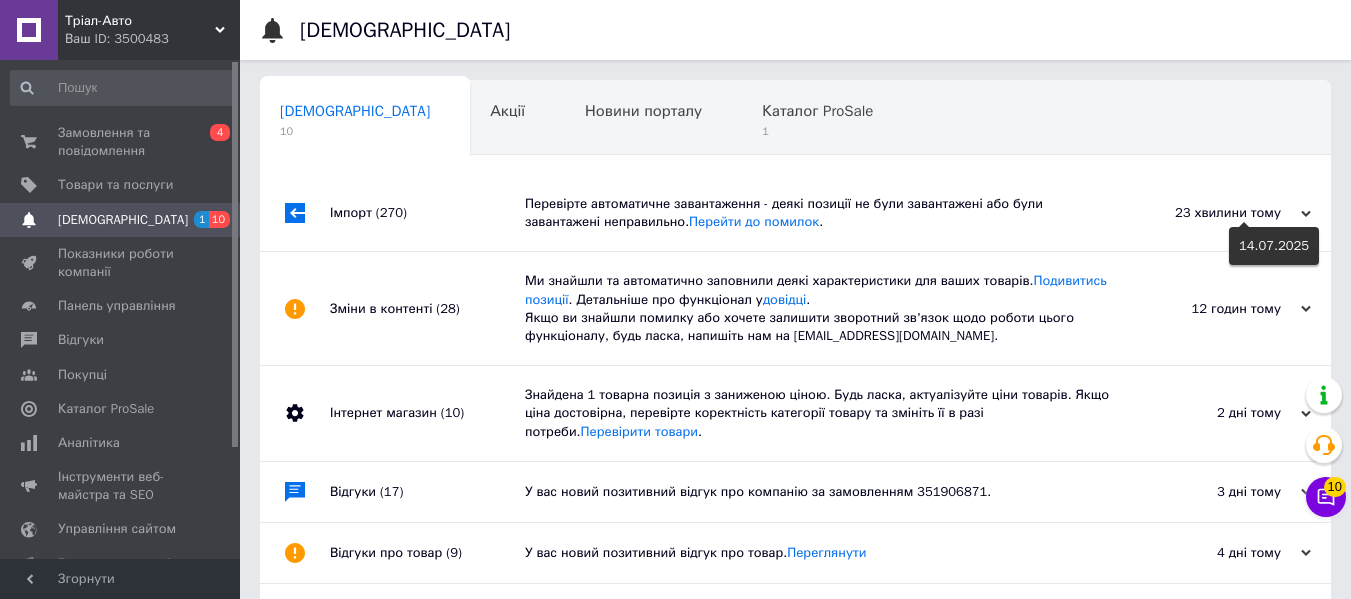 click on "23 хвилини тому" at bounding box center [1211, 213] 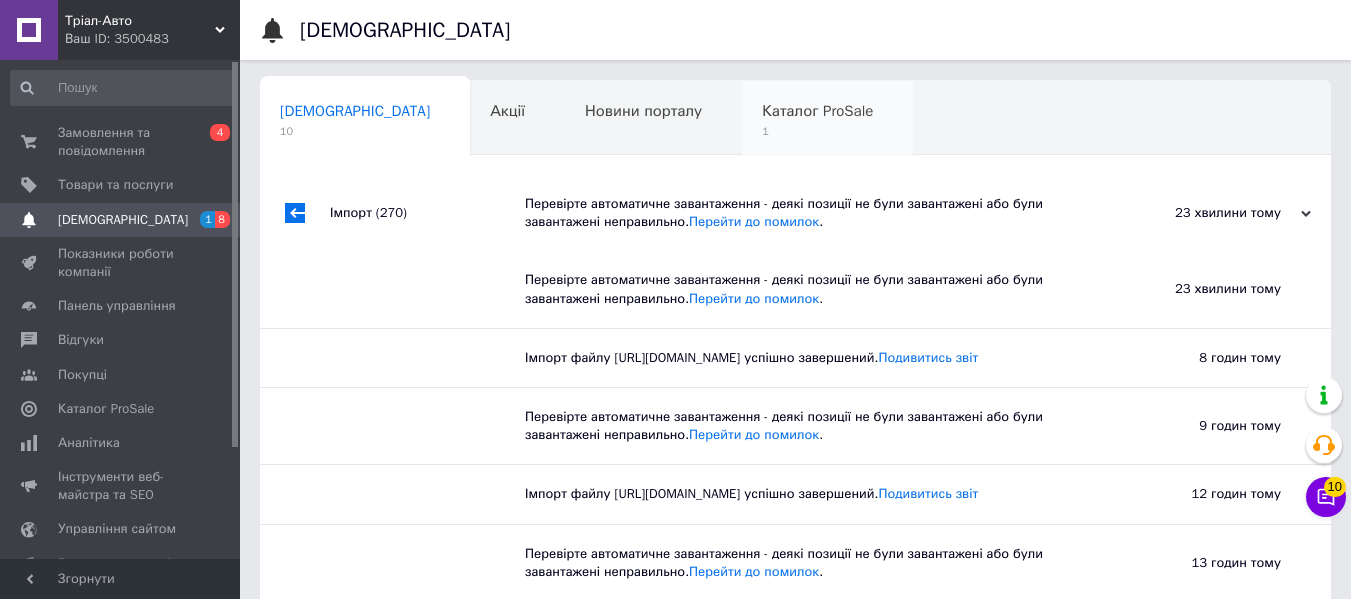 click on "1" at bounding box center (817, 131) 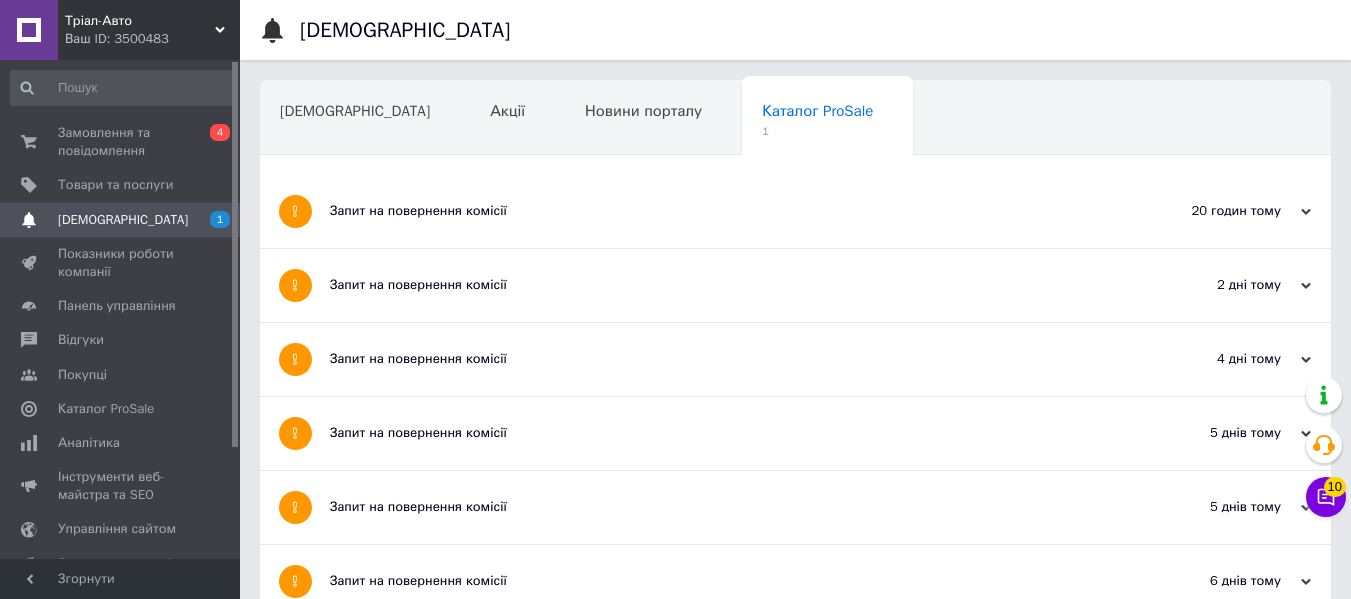 click on "Запит на повернення комісії" at bounding box center (720, 211) 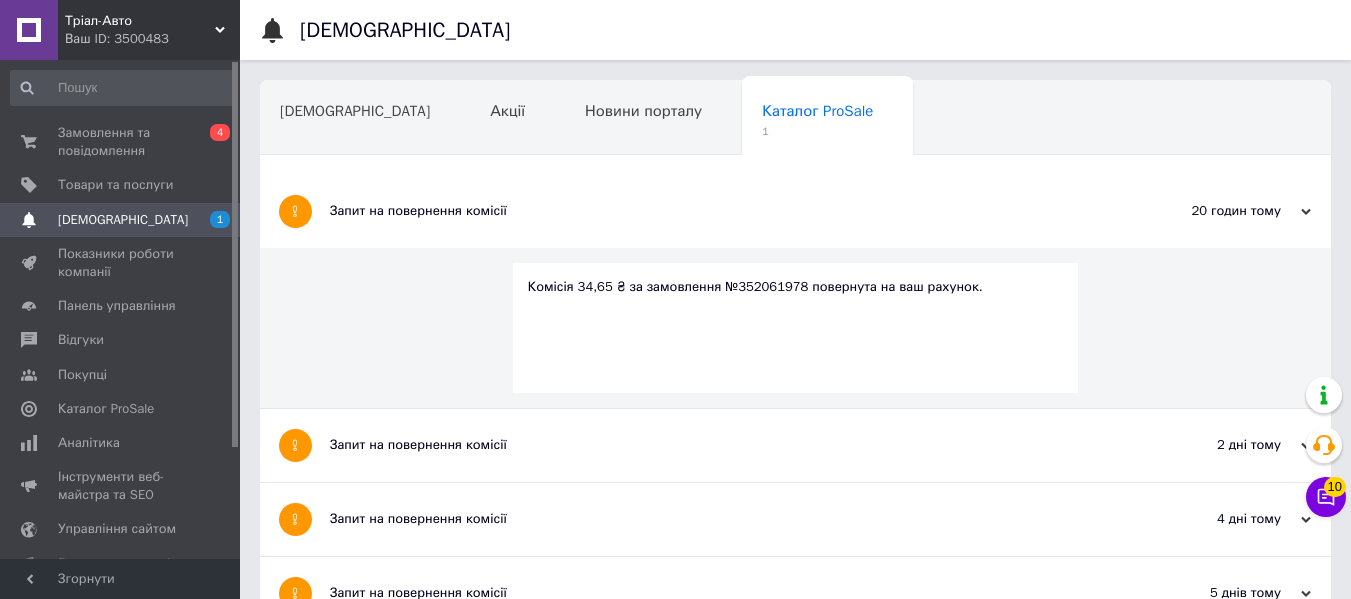 click on "Комісія 34,65 ₴ за замовлення №352061978 повернута на ваш рахунок." at bounding box center (796, 287) 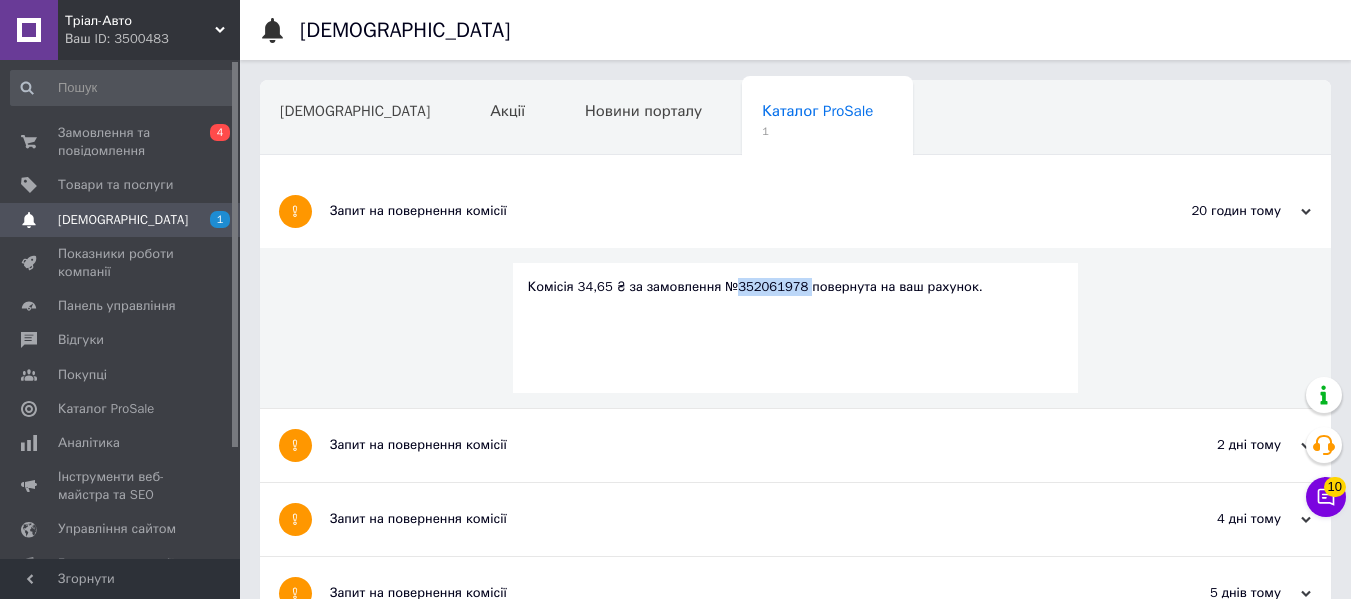 click on "Комісія 34,65 ₴ за замовлення №352061978 повернута на ваш рахунок." at bounding box center (796, 287) 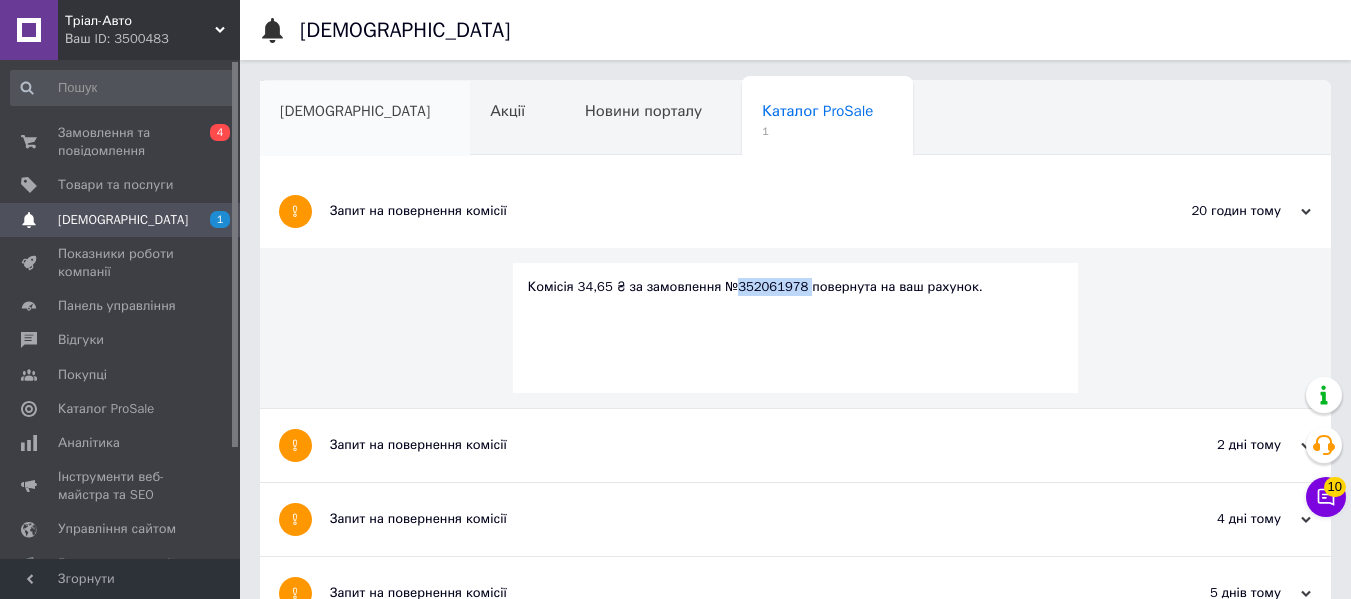 click on "[DEMOGRAPHIC_DATA]" at bounding box center [355, 111] 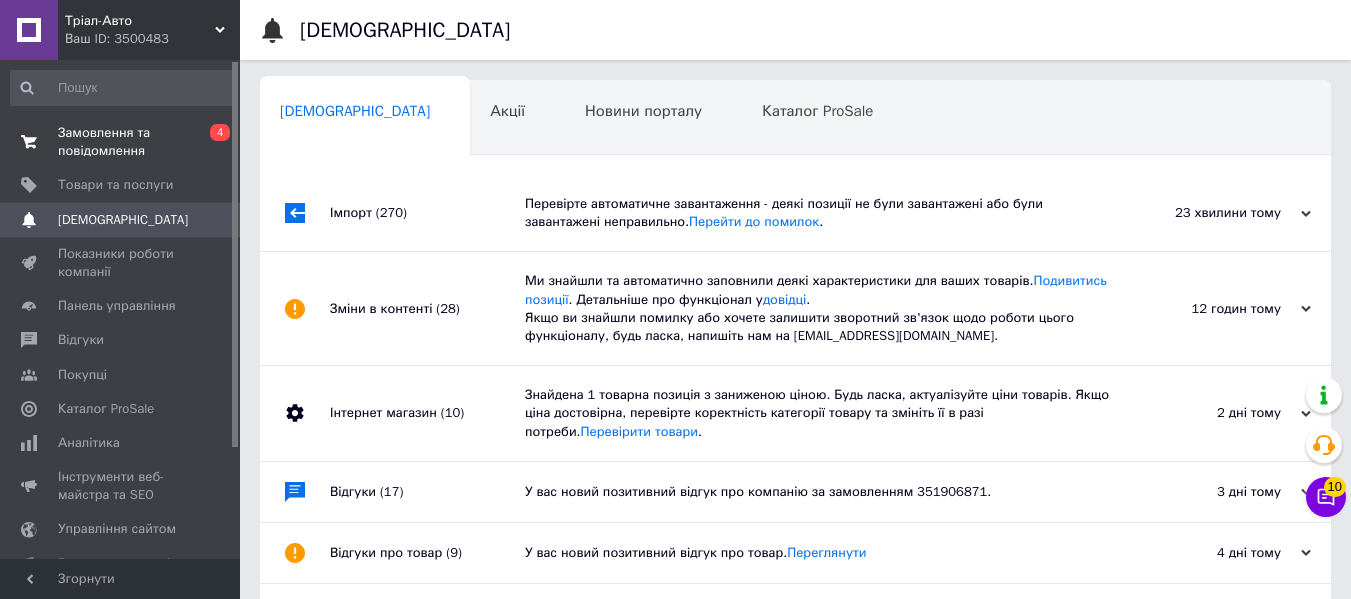 click on "Замовлення та повідомлення" at bounding box center (121, 142) 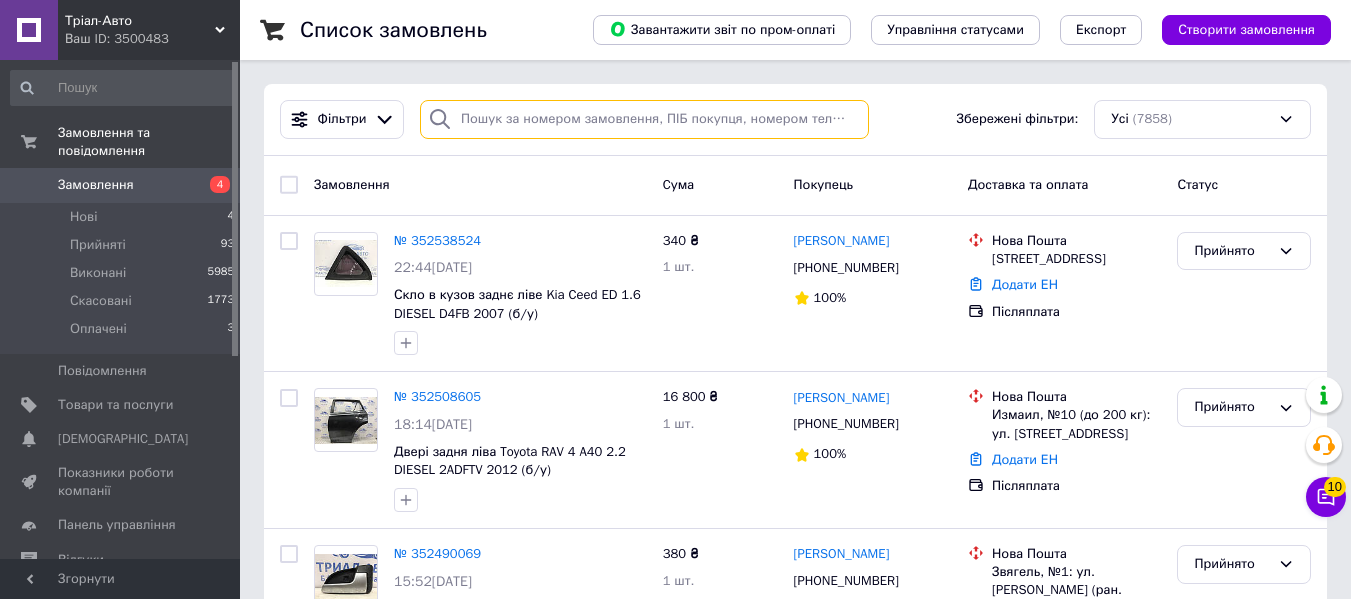 paste on "352061978" 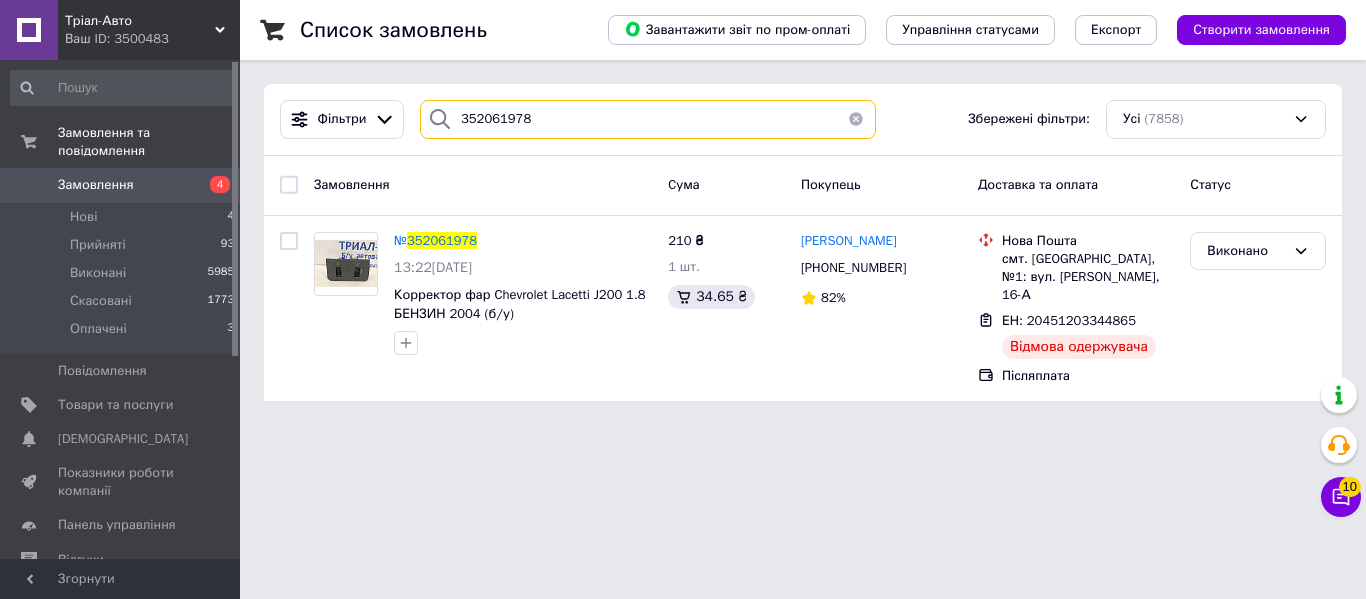 type on "352061978" 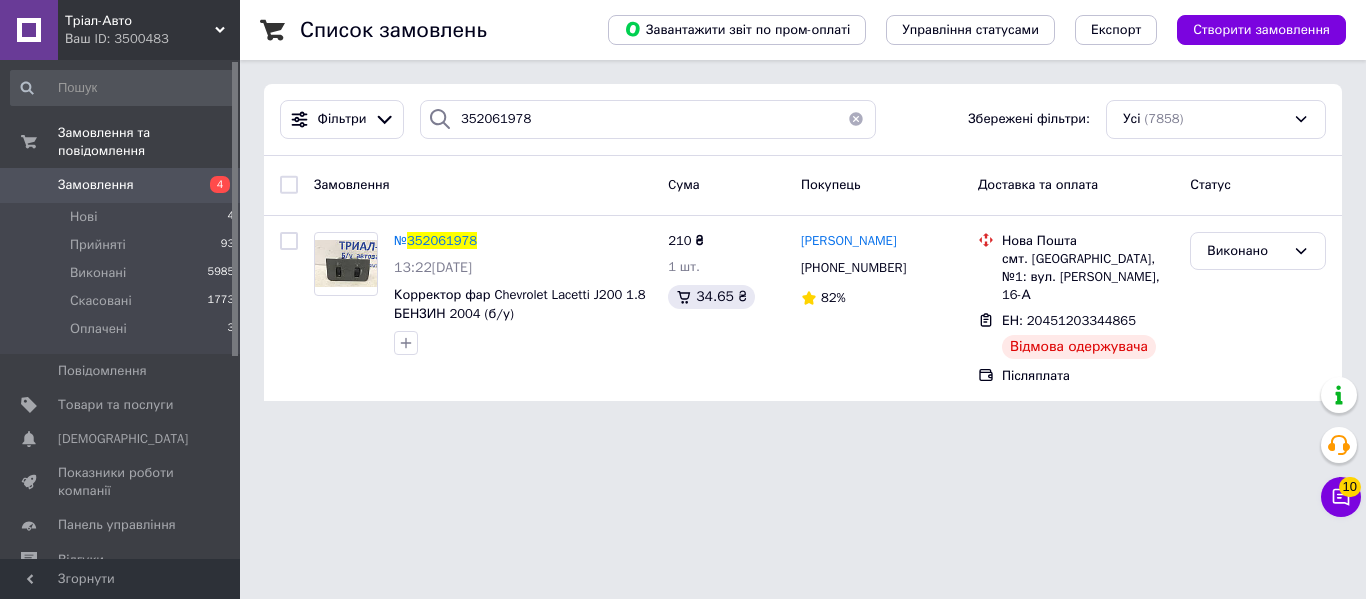 click at bounding box center (856, 119) 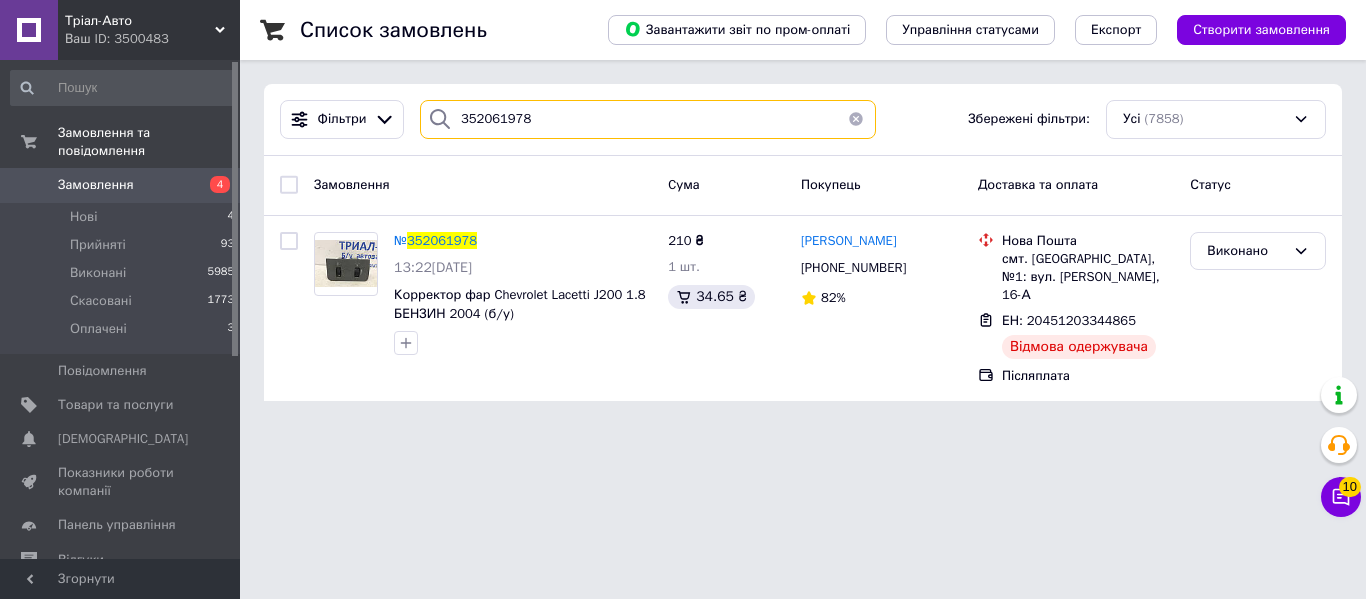 type 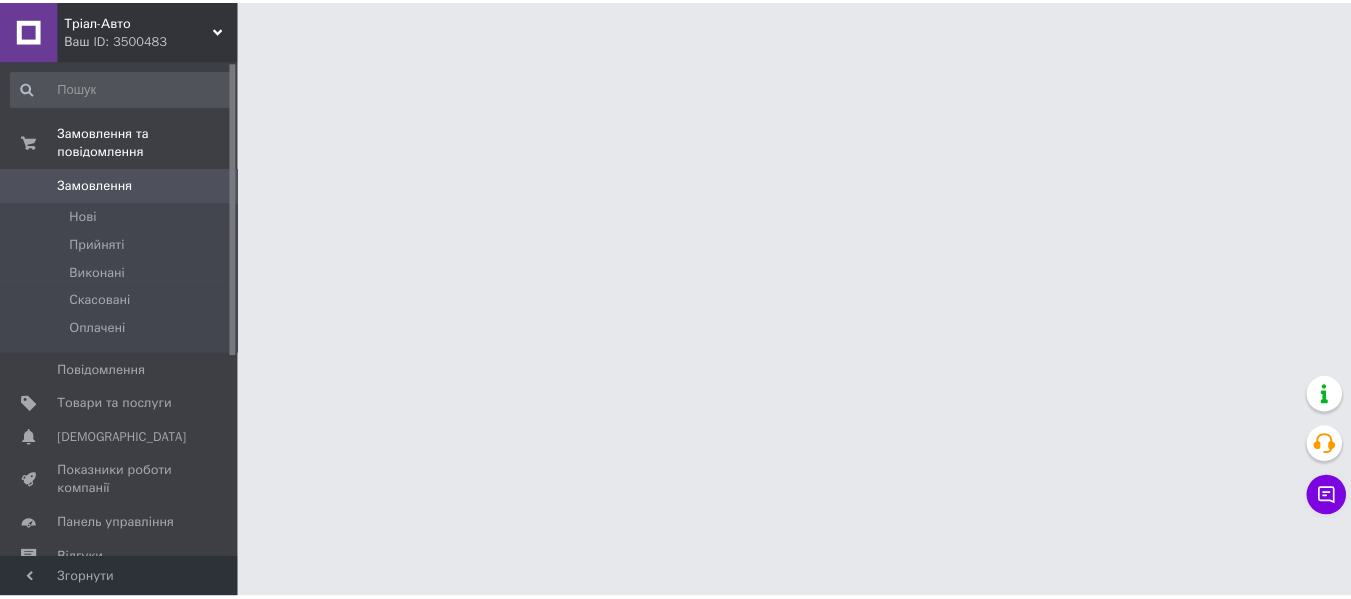 scroll, scrollTop: 0, scrollLeft: 0, axis: both 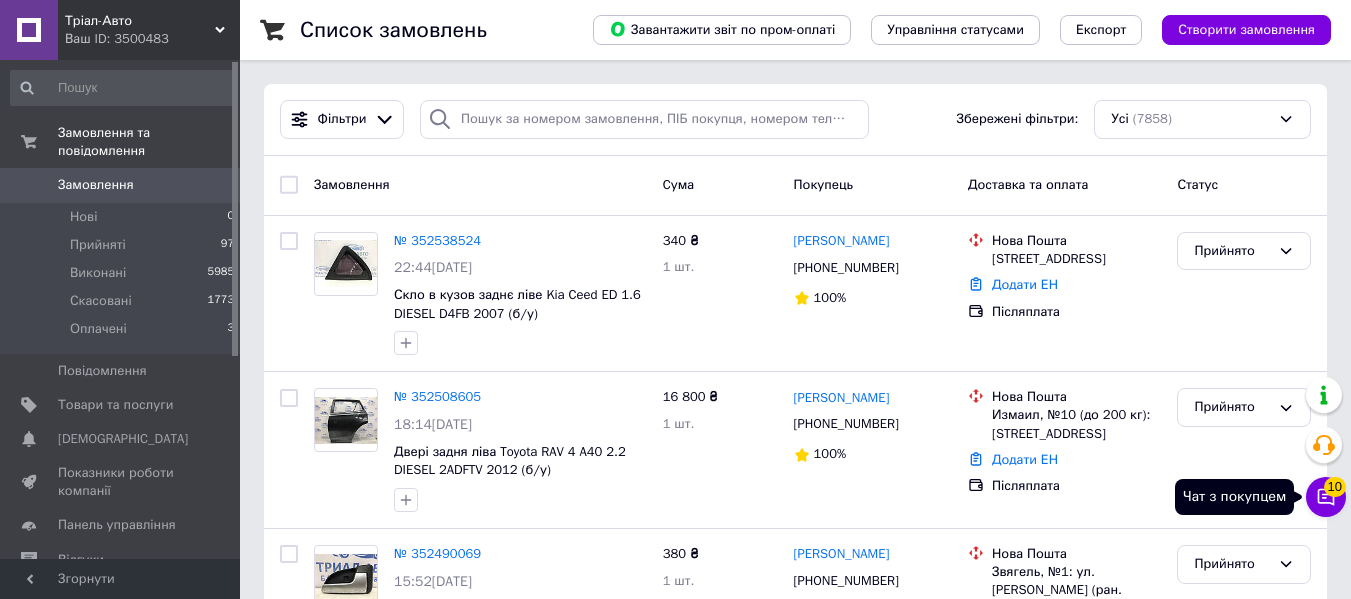click 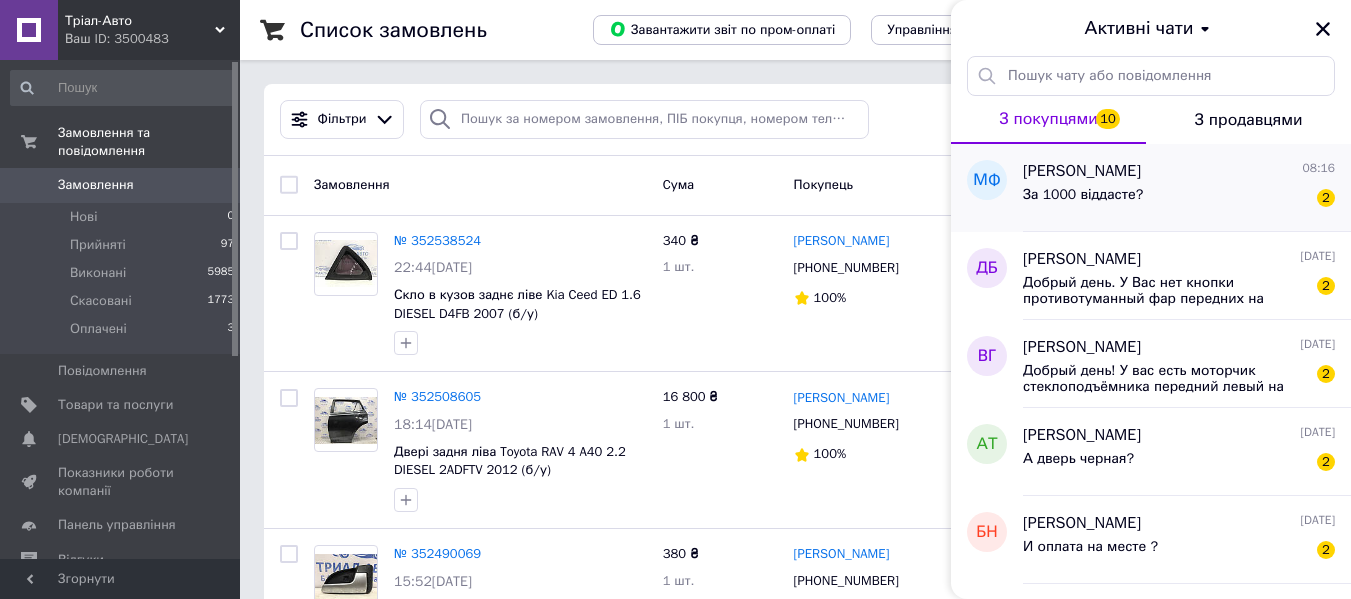 click on "За 1000 віддасте? 2" at bounding box center [1179, 199] 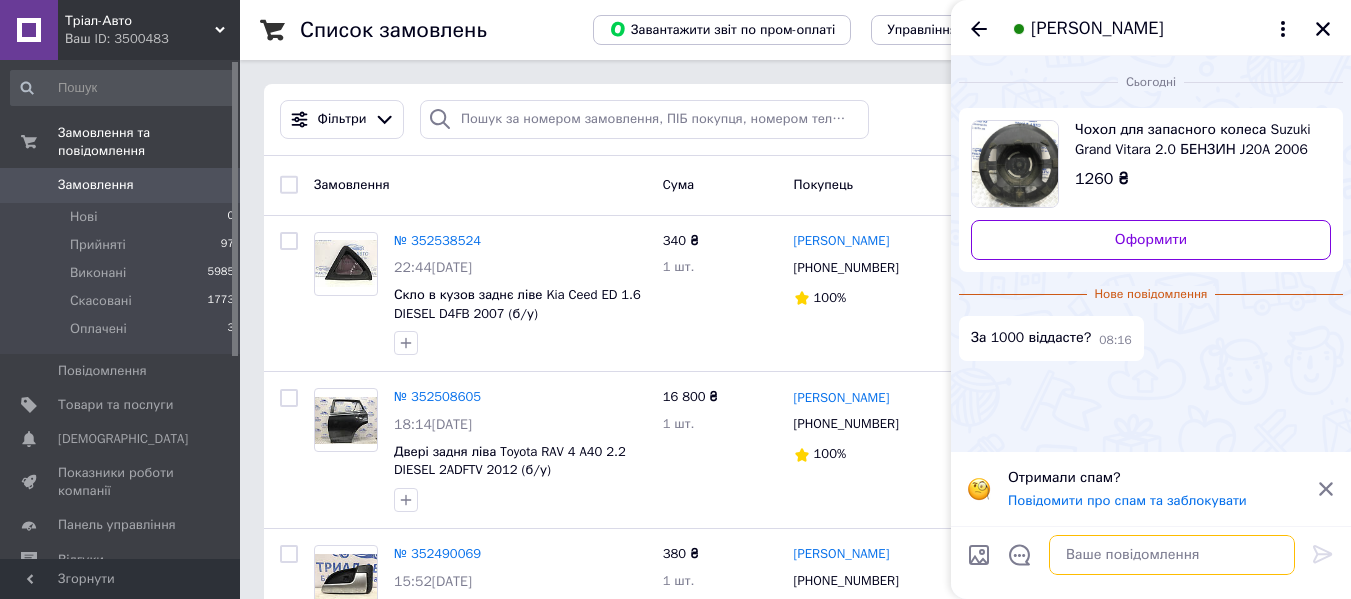 click at bounding box center (1172, 555) 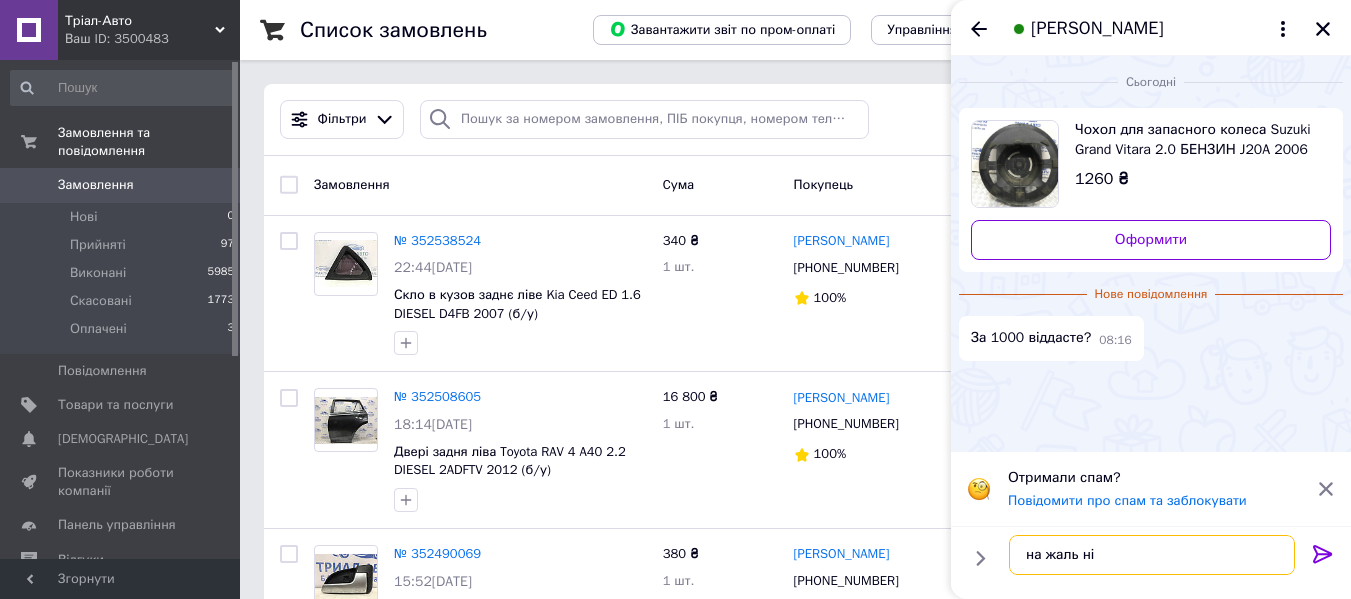 type on "на жаль ні" 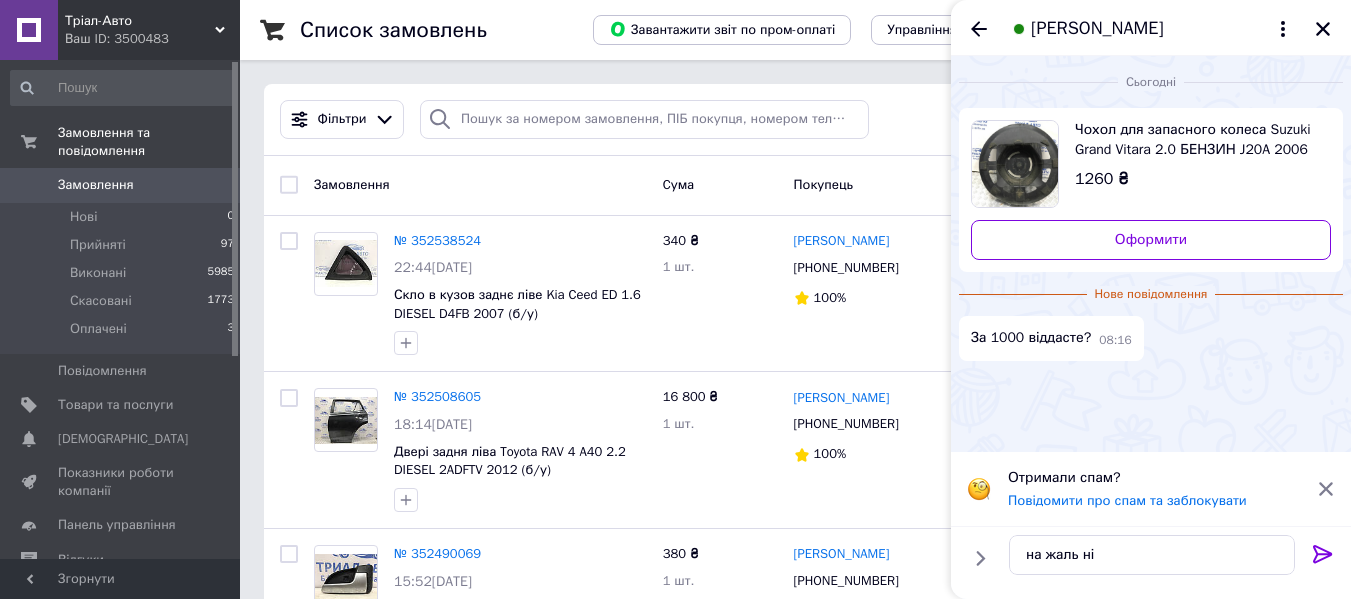 click 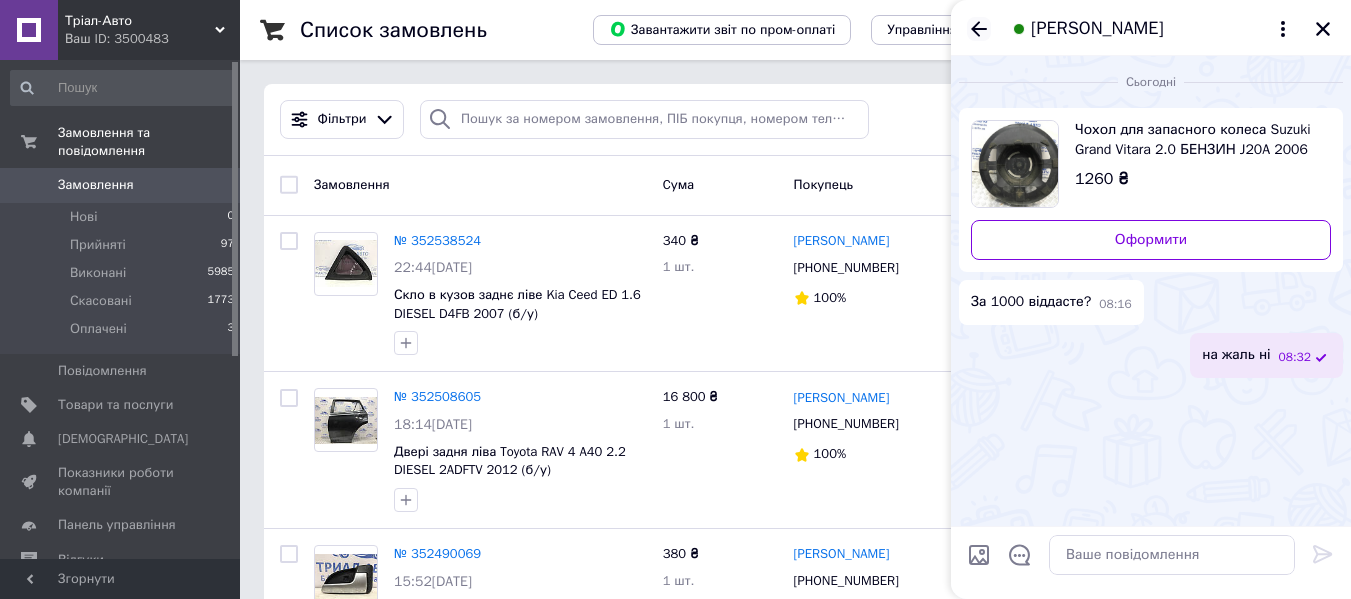 click 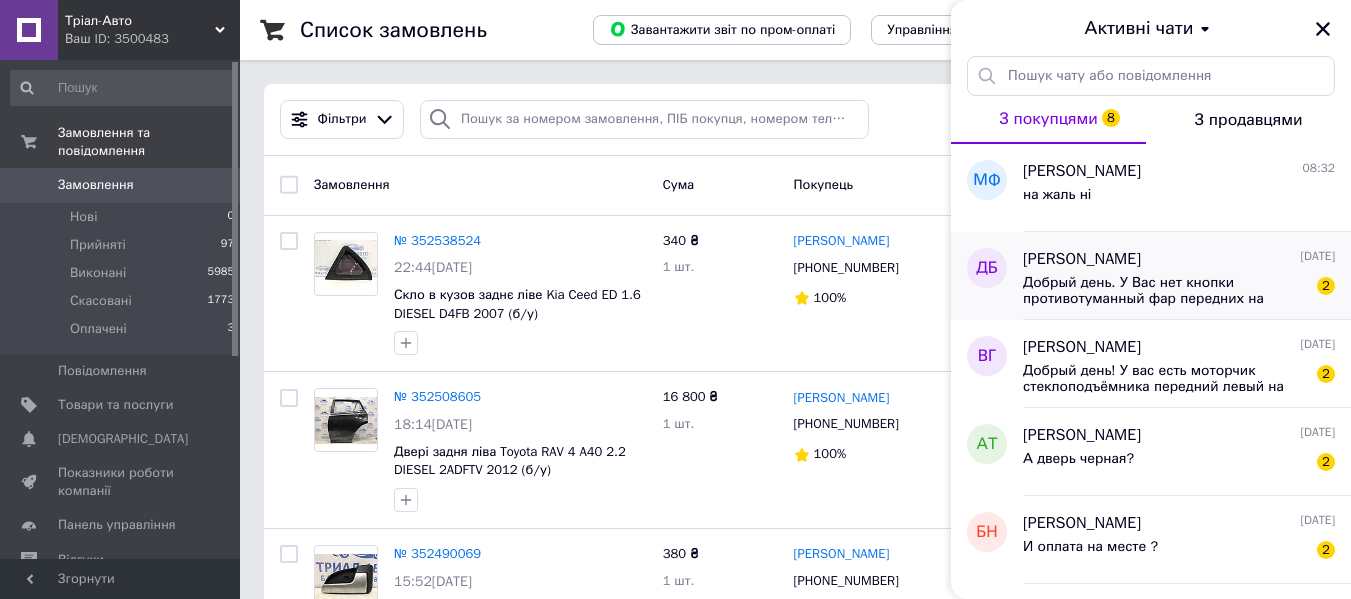 click on "Добрый день. У Вас нет кнопки противотуманный фар передних на Хюндай аксент 2012?" at bounding box center [1165, 291] 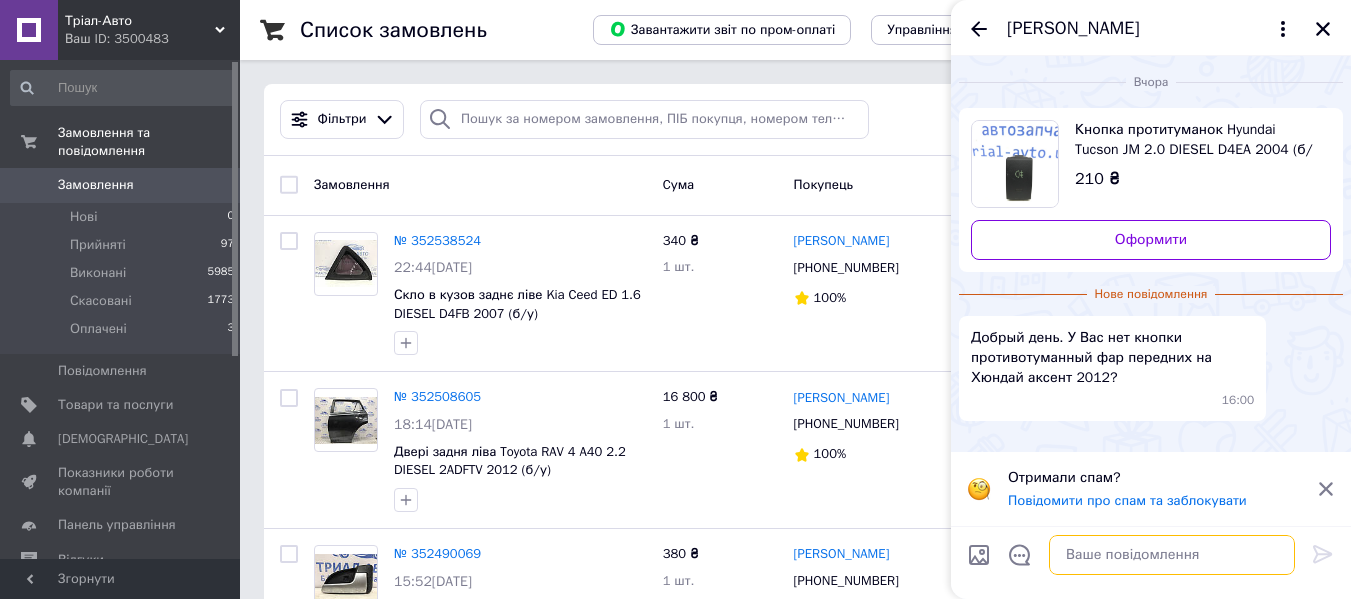 click at bounding box center [1172, 555] 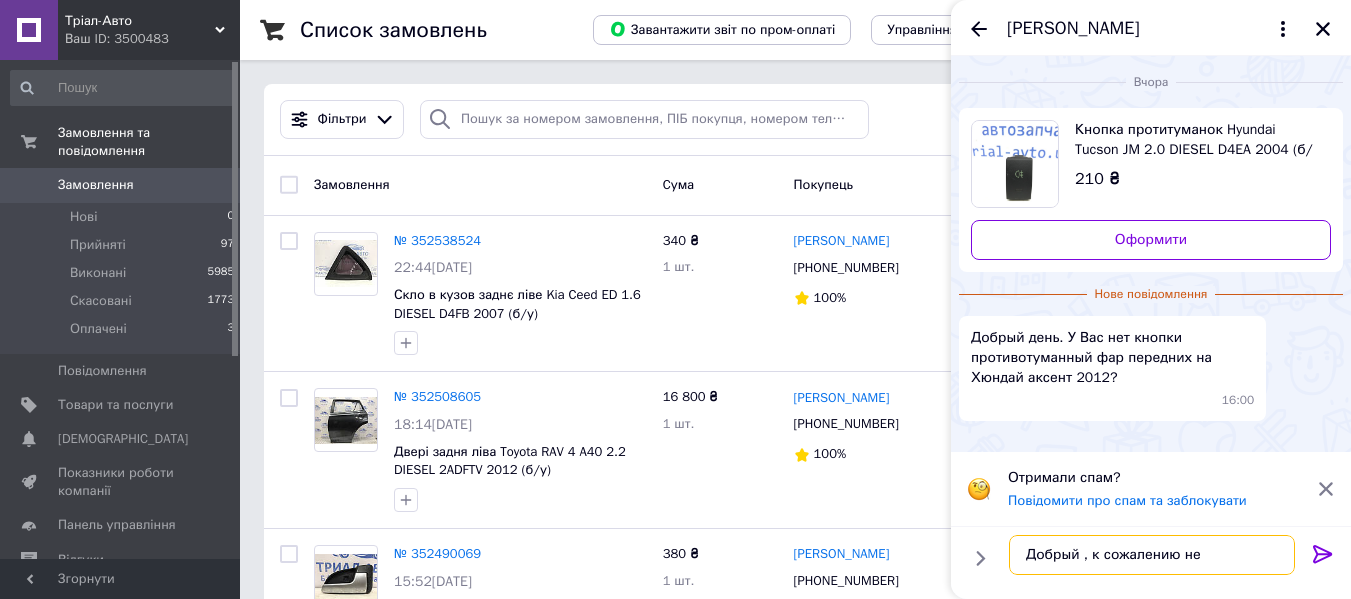 type on "Добрый , к сожалению нет" 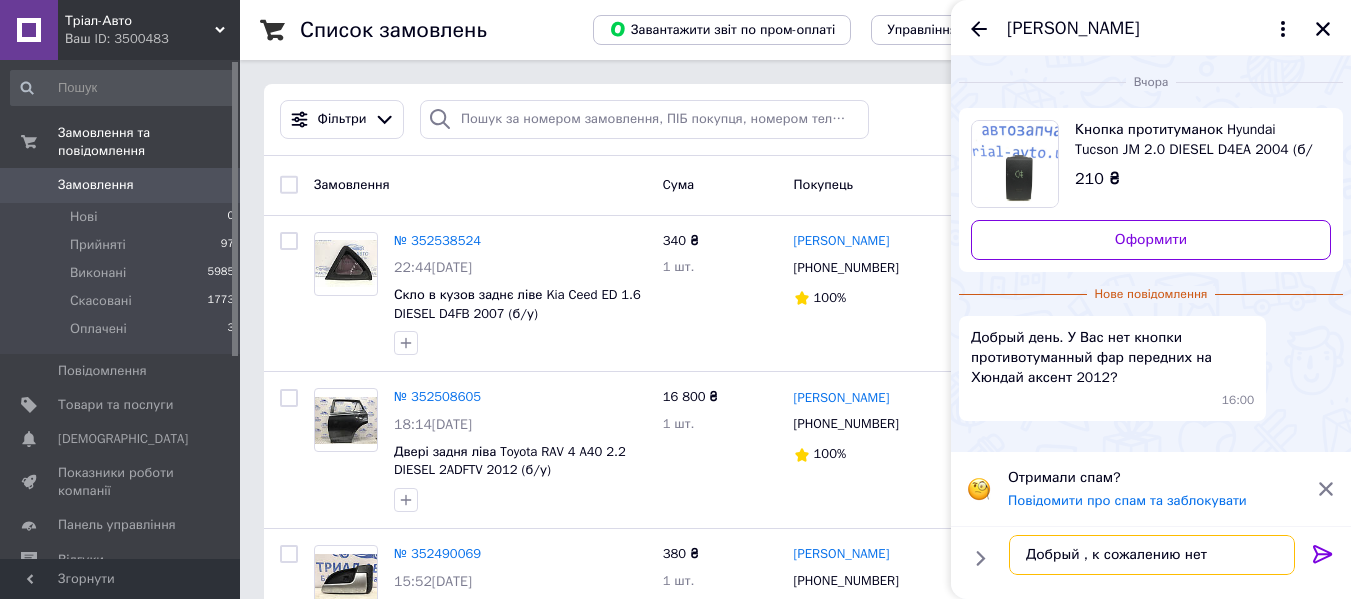 type 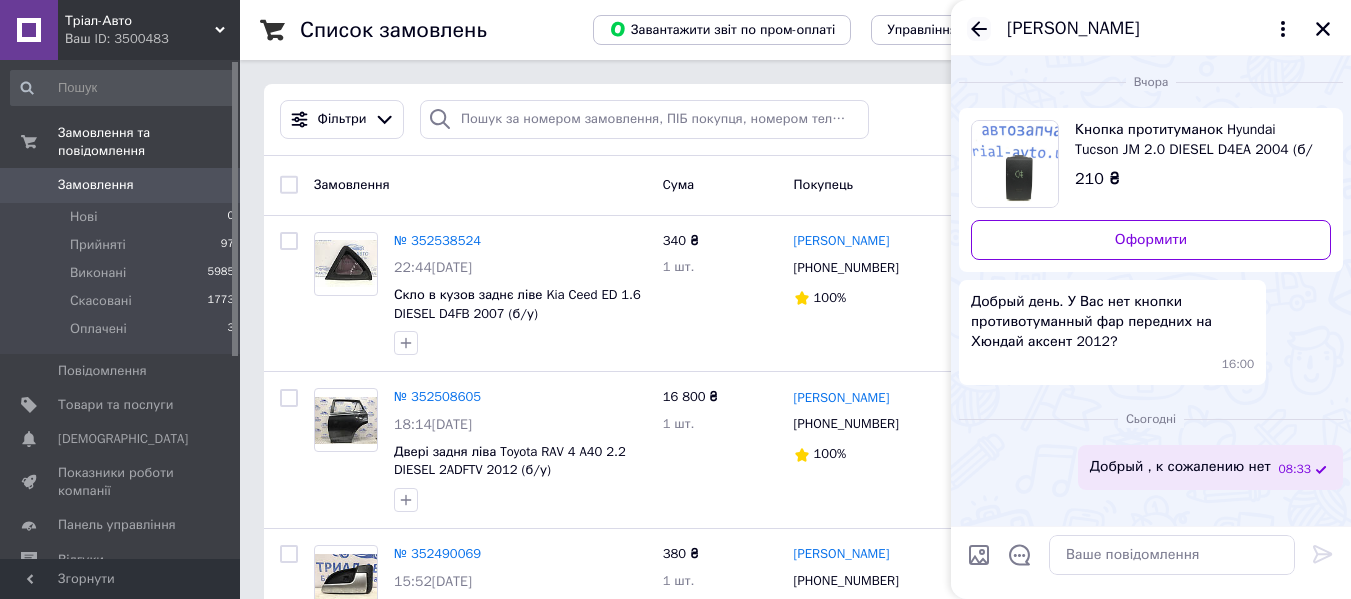 click 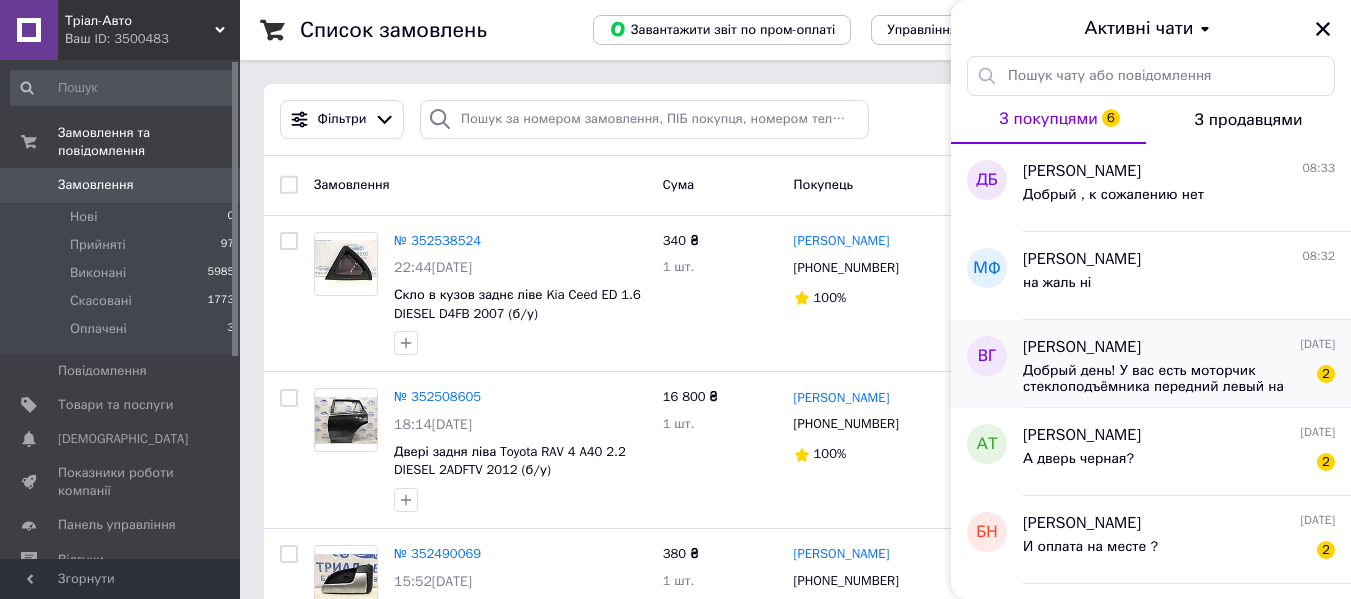 click on "Добрый день! У вас есть моторчик стеклоподъёмника передний левый на Ленд Крузер 100 2002 года." at bounding box center (1165, 379) 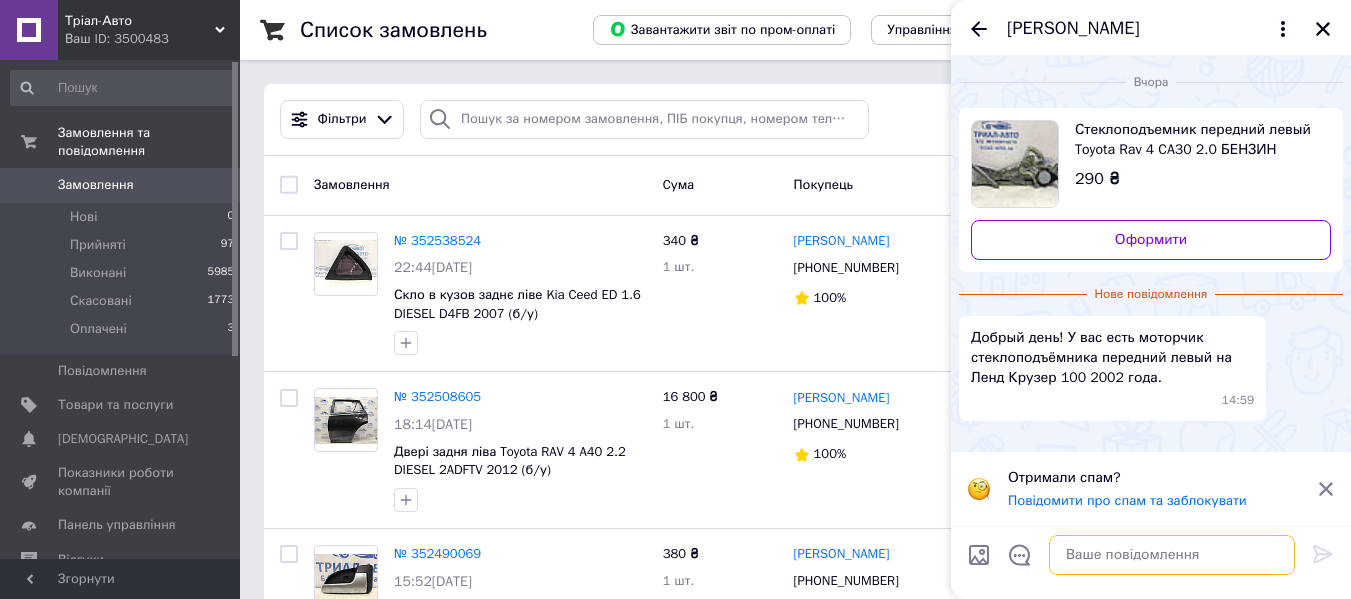 click at bounding box center (1172, 555) 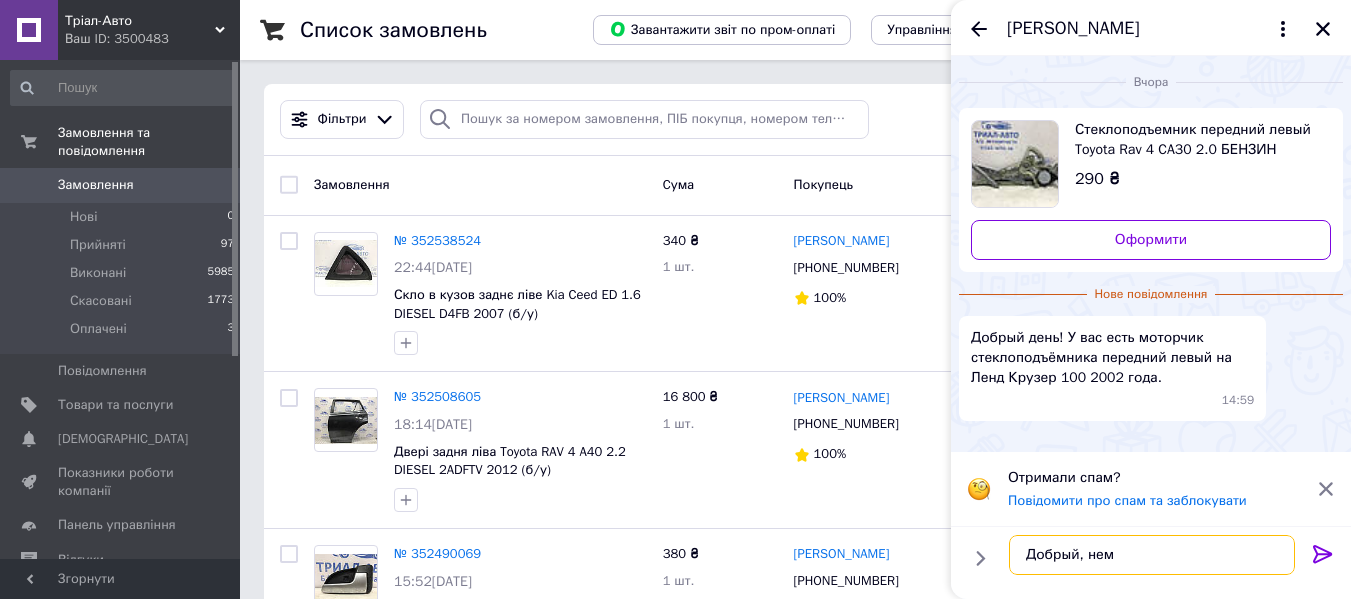 type on "Добрый, нема" 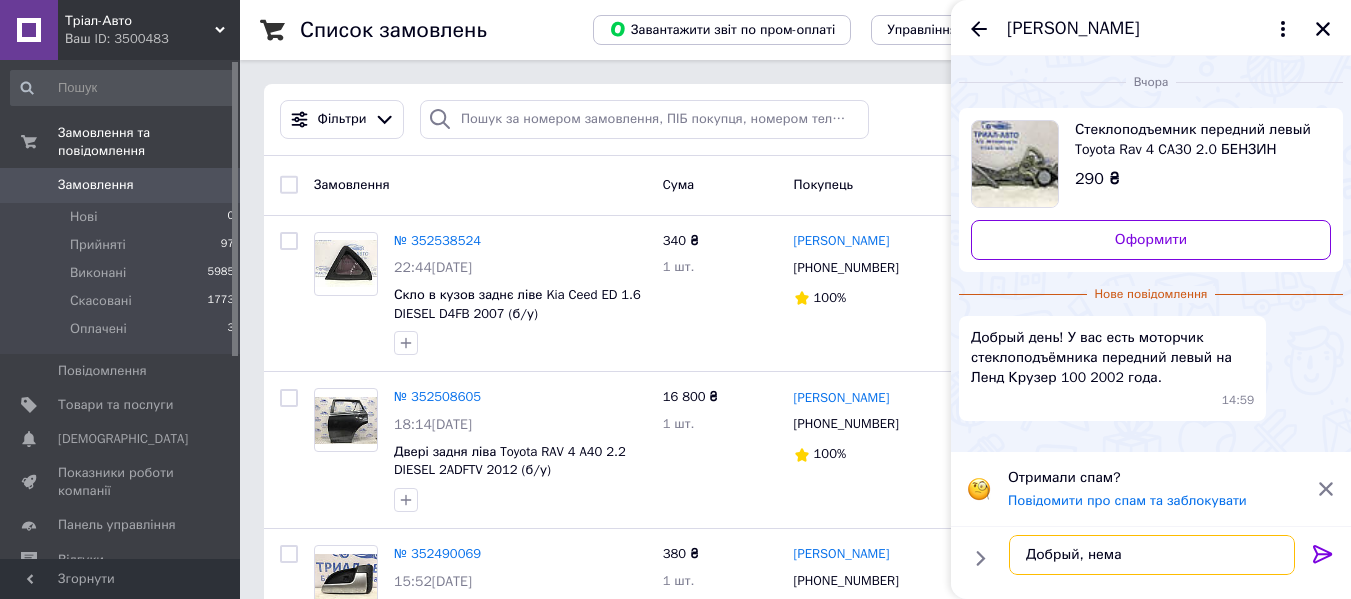 type 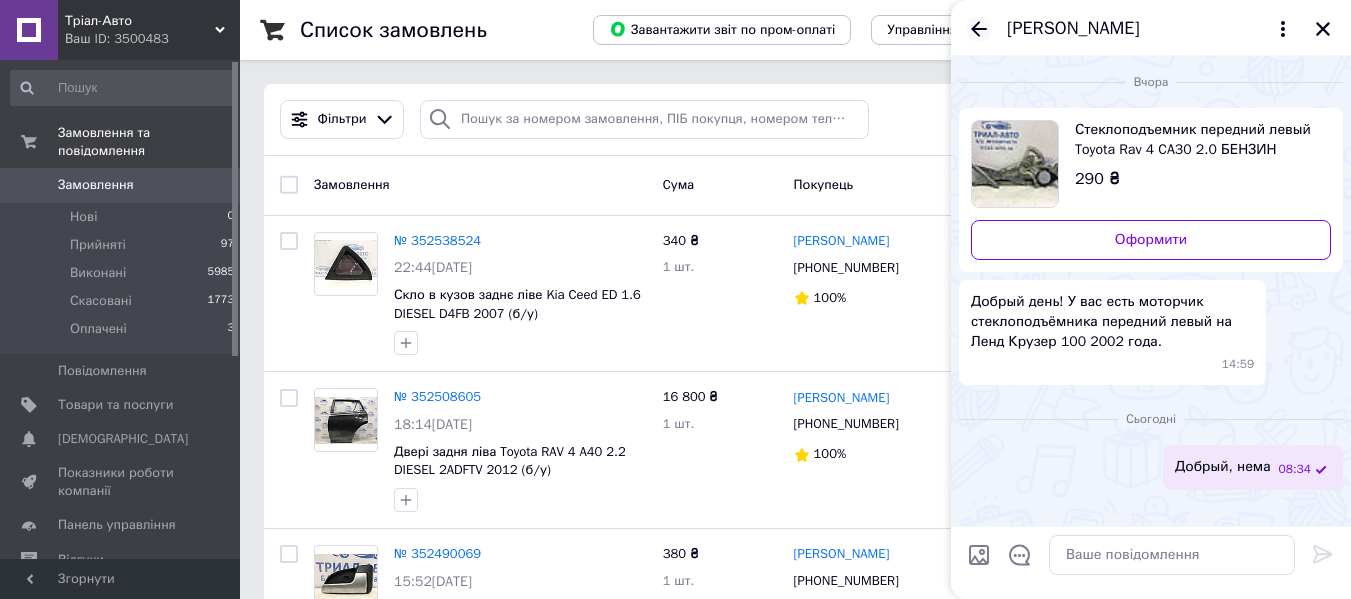 click 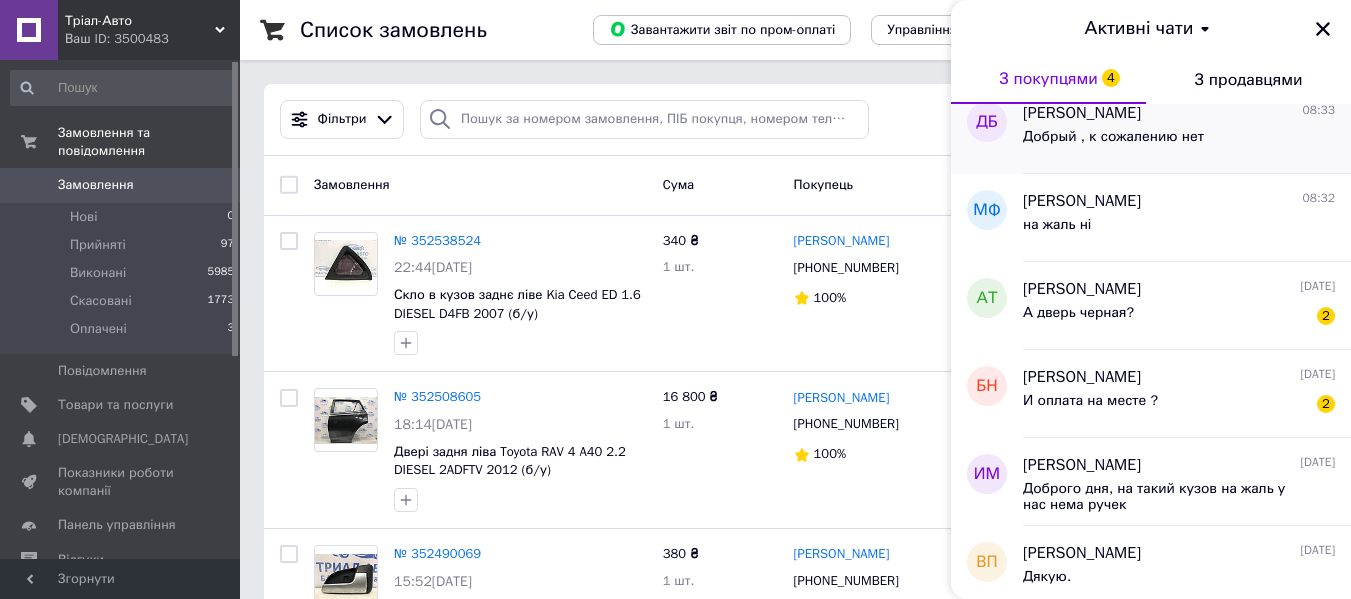 scroll, scrollTop: 133, scrollLeft: 0, axis: vertical 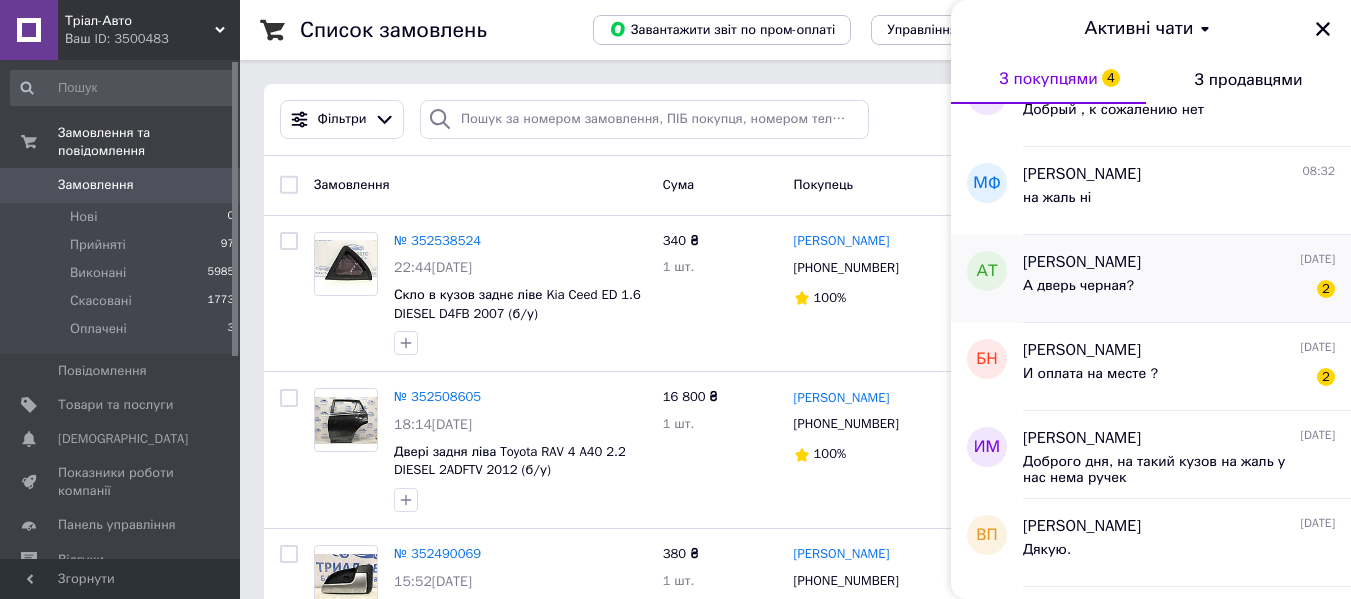 click on "А дверь черная? 2" at bounding box center (1179, 290) 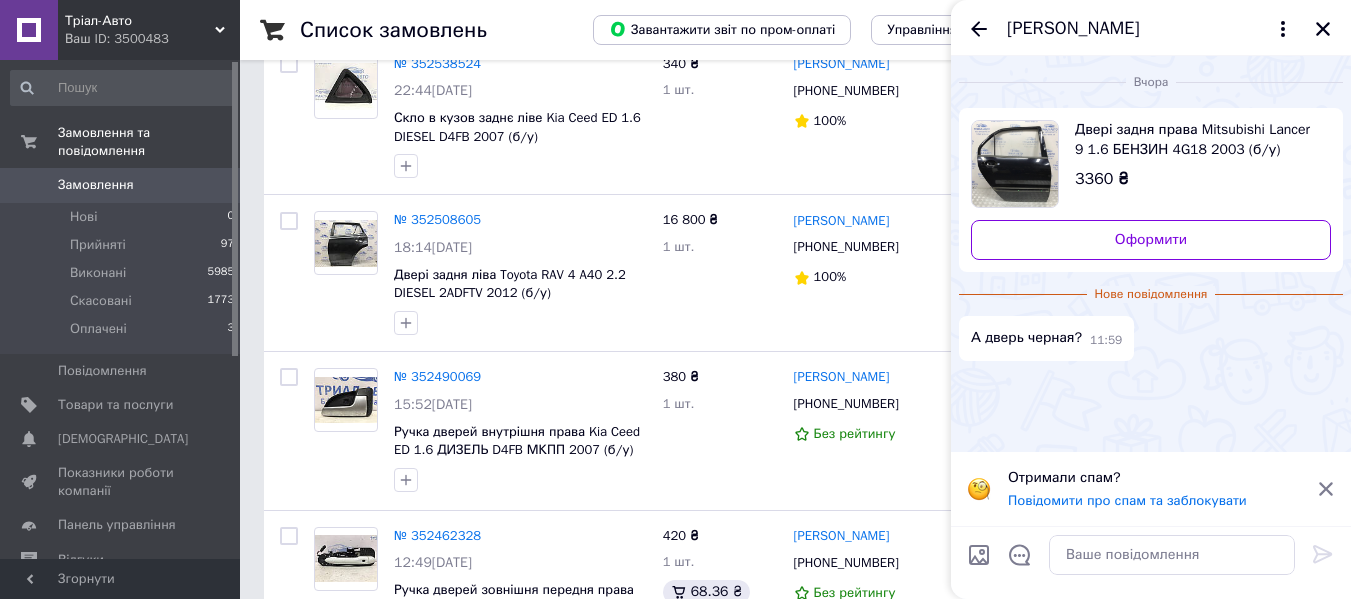 scroll, scrollTop: 133, scrollLeft: 0, axis: vertical 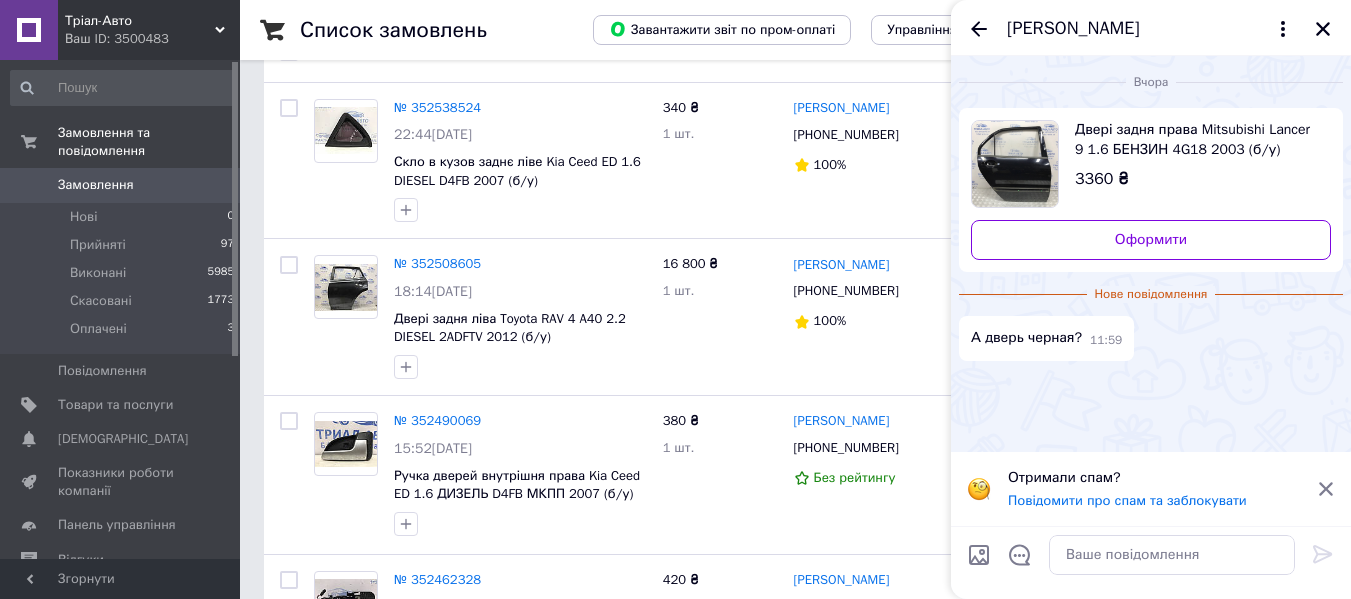 click at bounding box center [1015, 164] 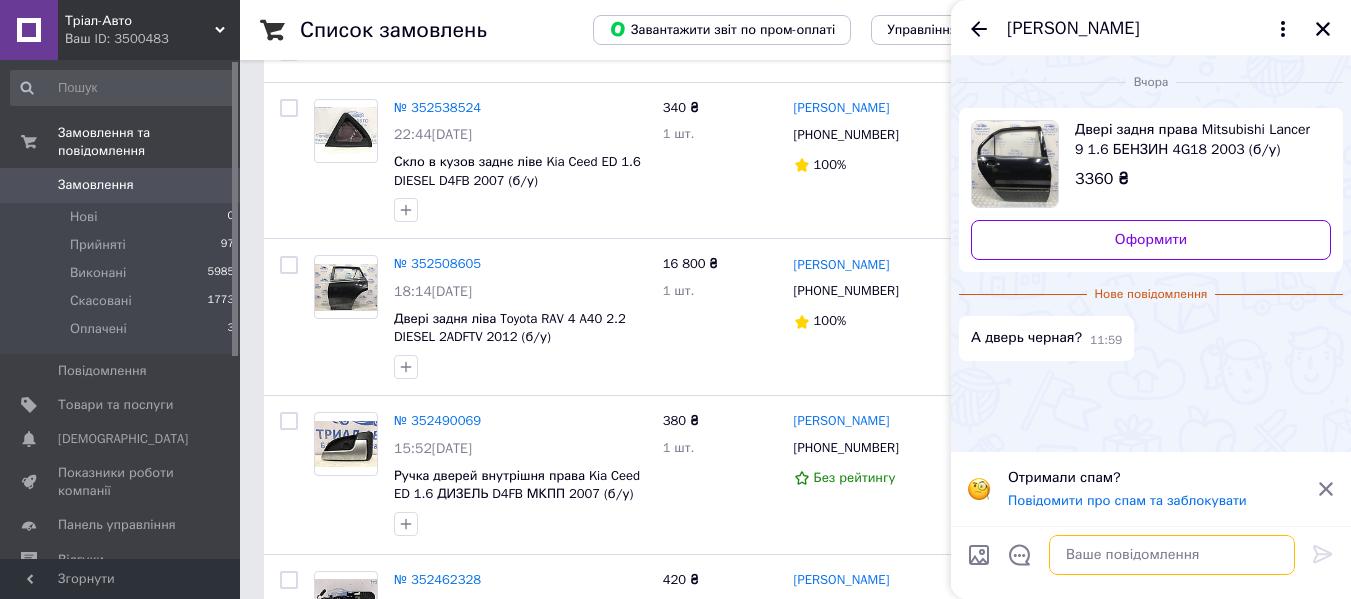 click at bounding box center (1172, 555) 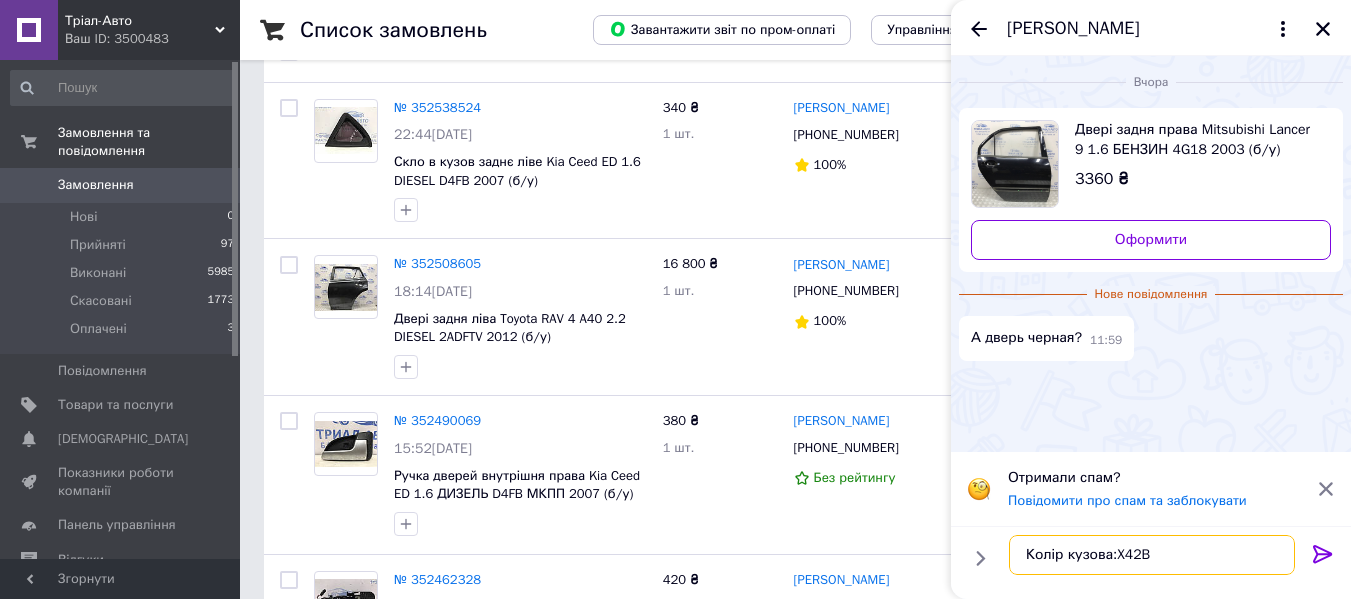 type on "Колір кузова:X42B" 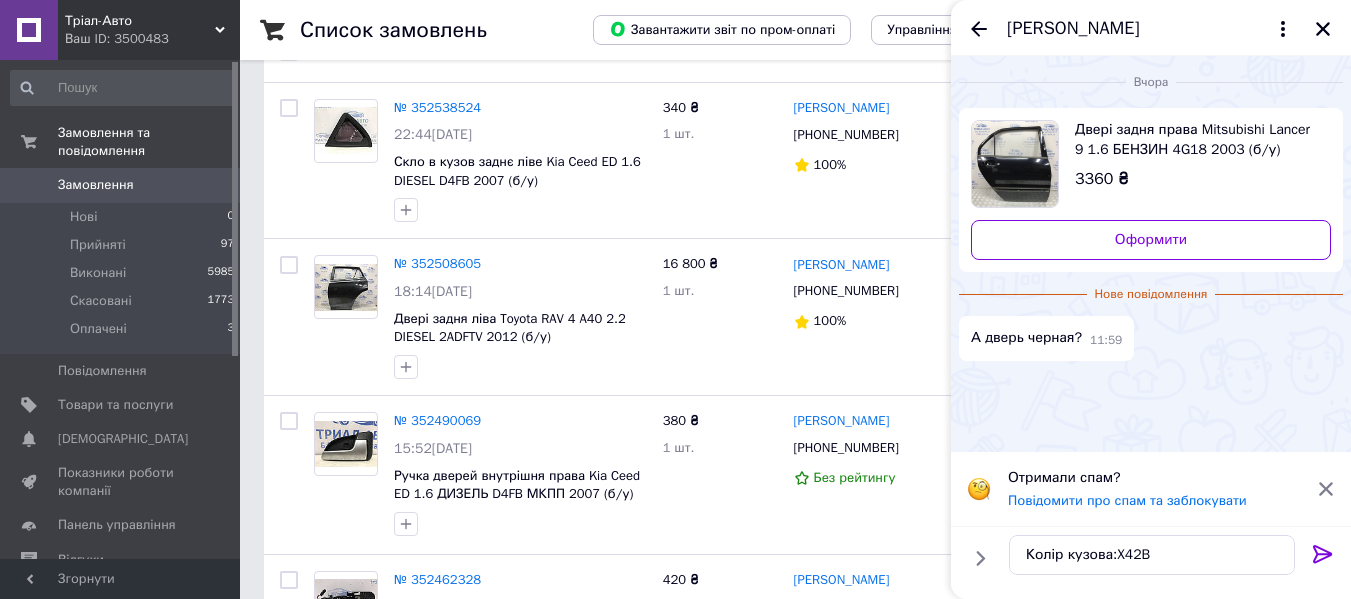 click 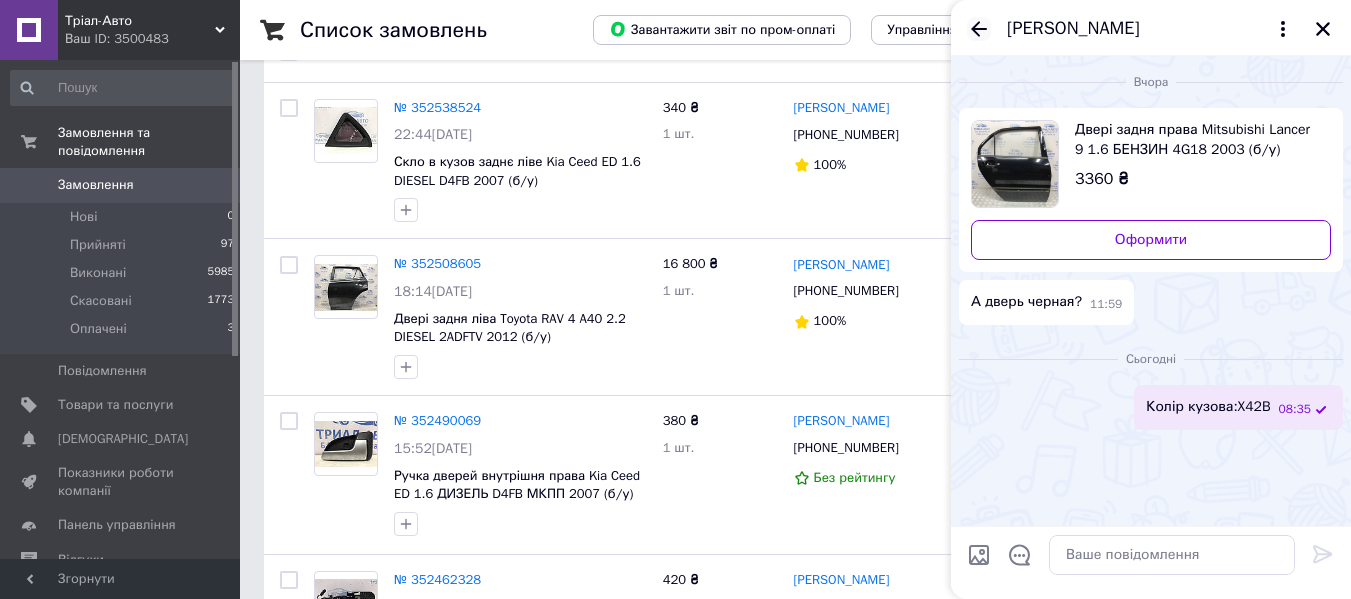 click 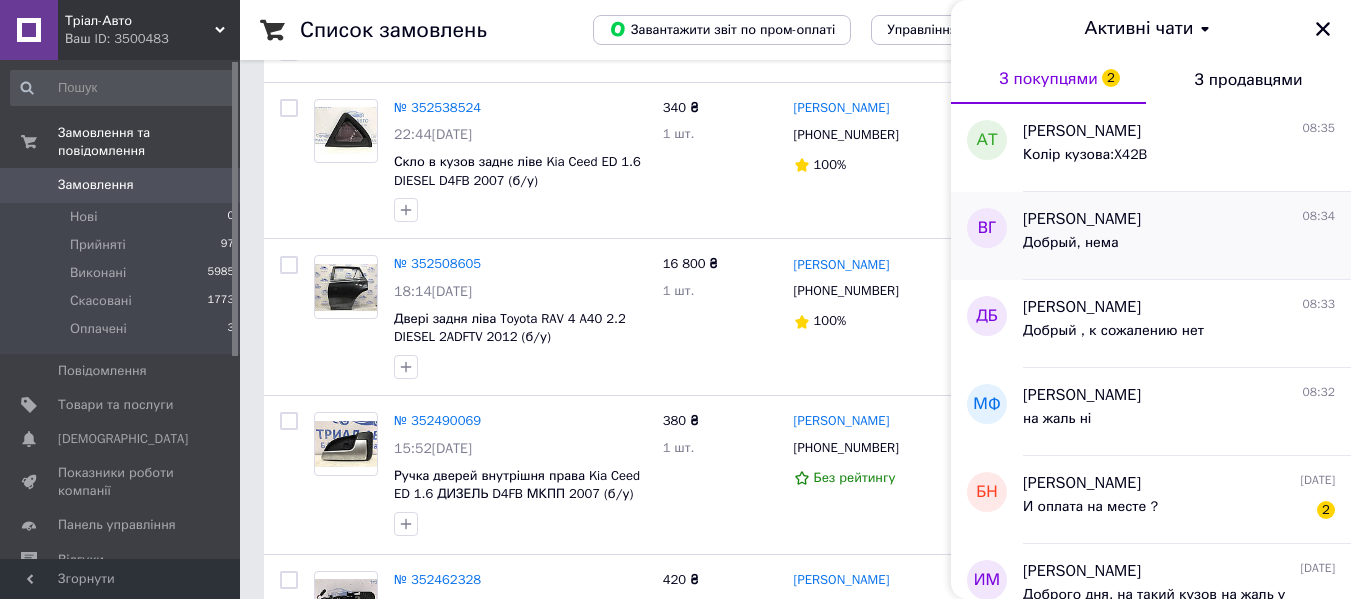 scroll, scrollTop: 267, scrollLeft: 0, axis: vertical 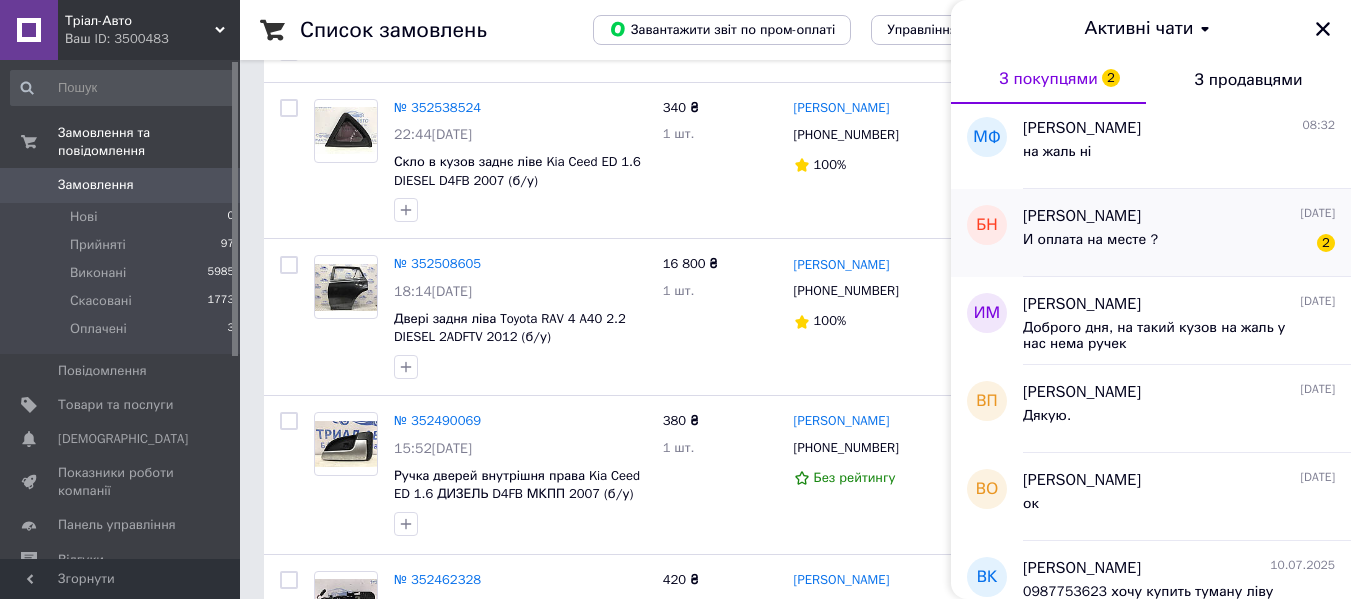 click on "И оплата на месте ?" at bounding box center (1090, 240) 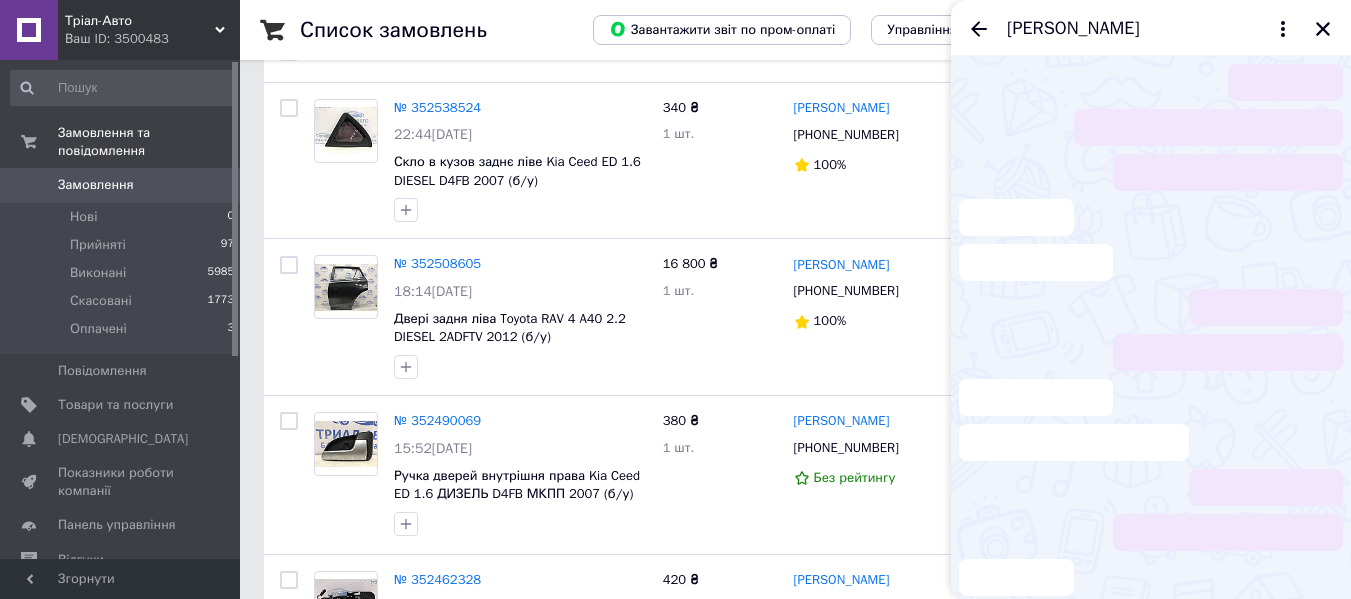 scroll, scrollTop: 189, scrollLeft: 0, axis: vertical 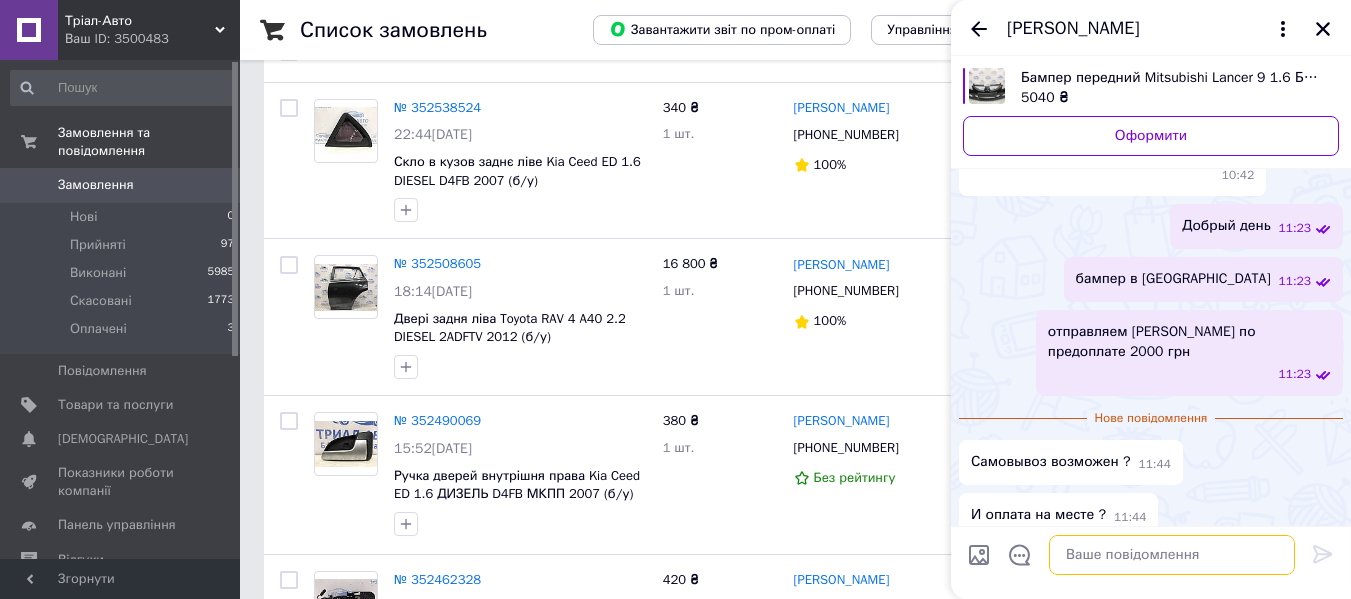 click at bounding box center (1172, 555) 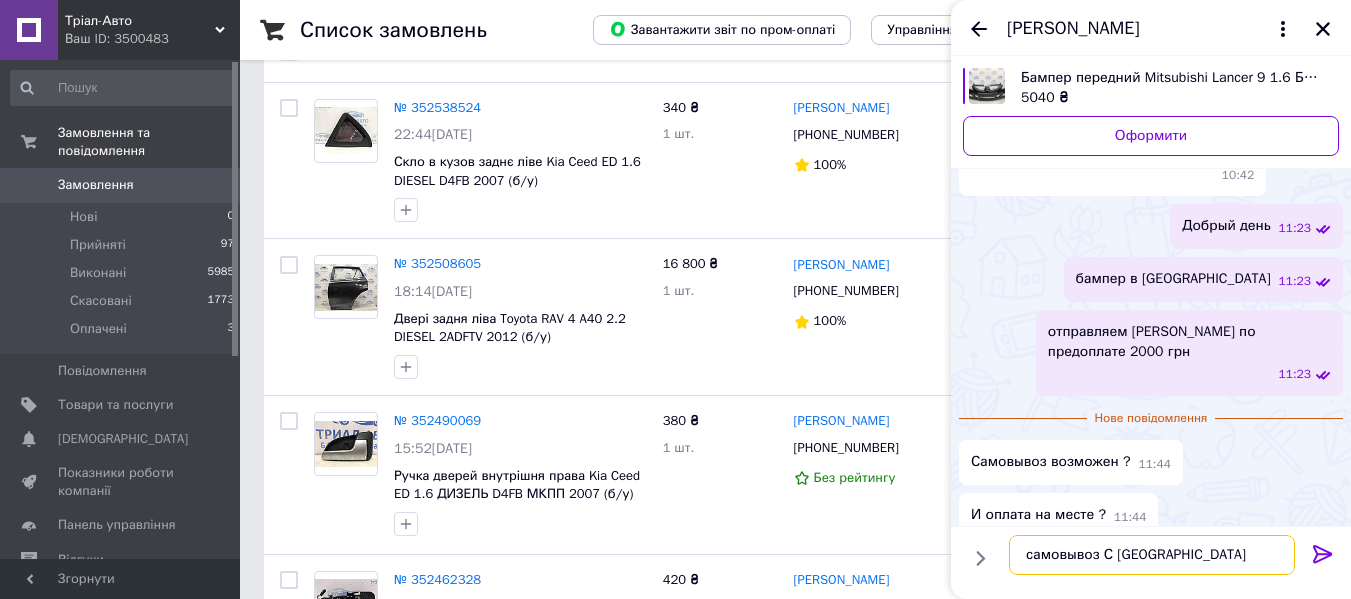 click on "самовывоз С Киева" at bounding box center (1152, 555) 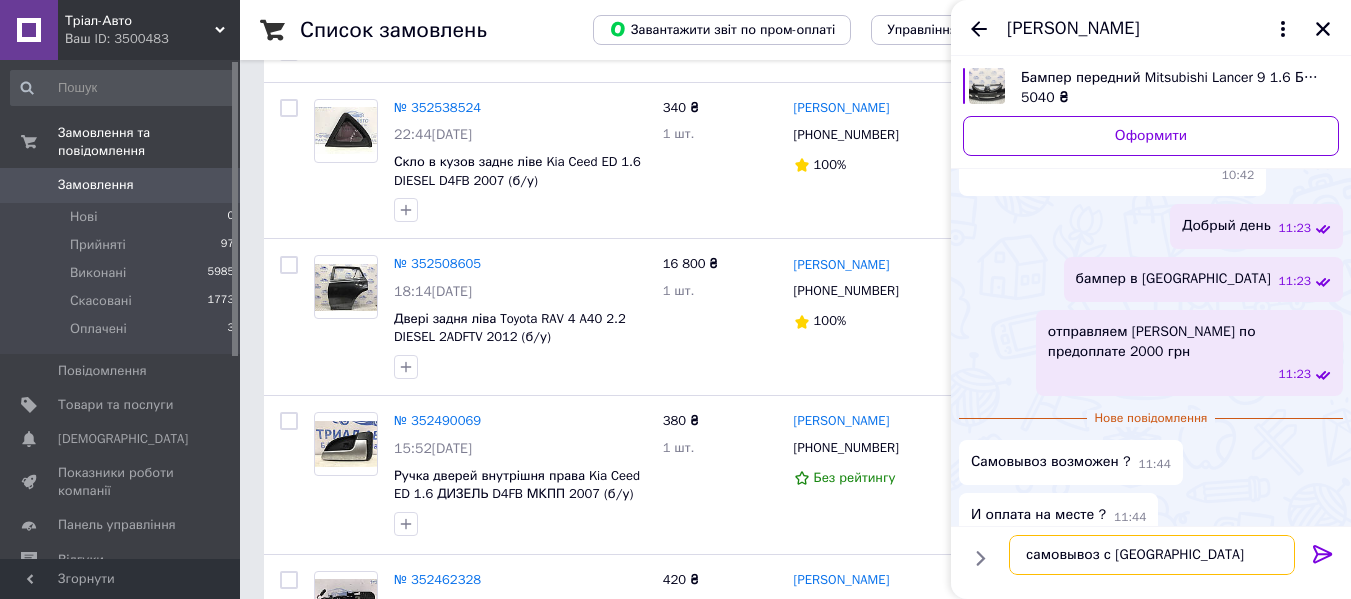 click on "самовывоз с Киева" at bounding box center [1152, 555] 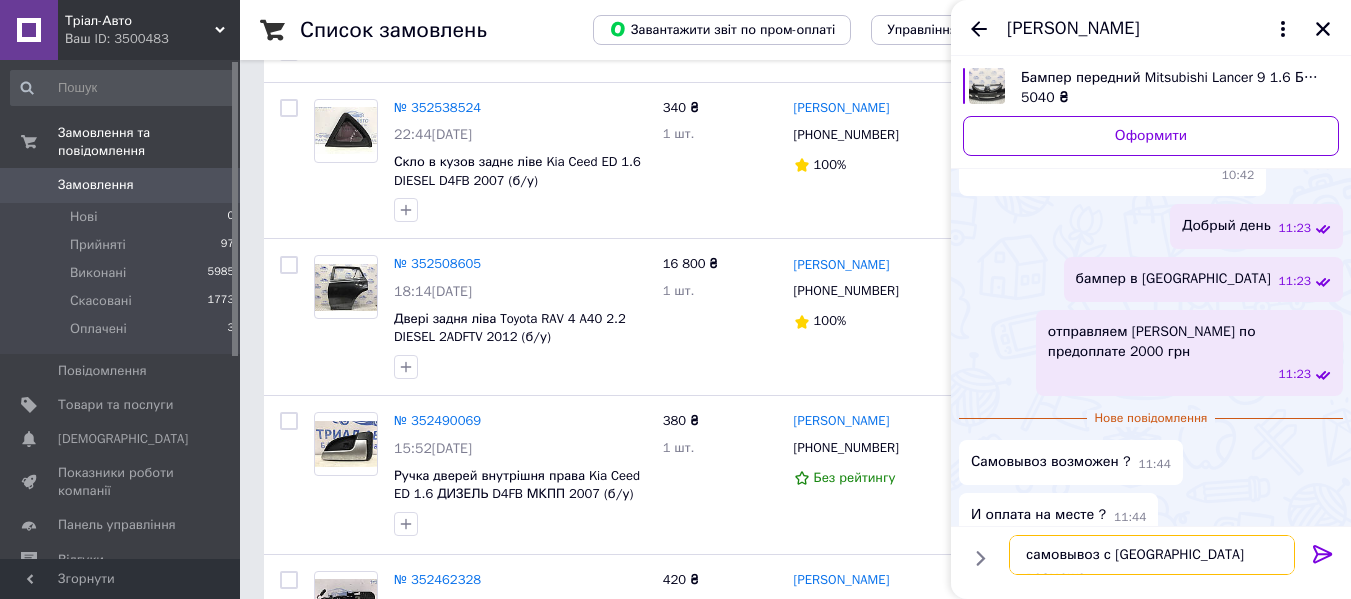 type on "самовывоз с Киева возможен" 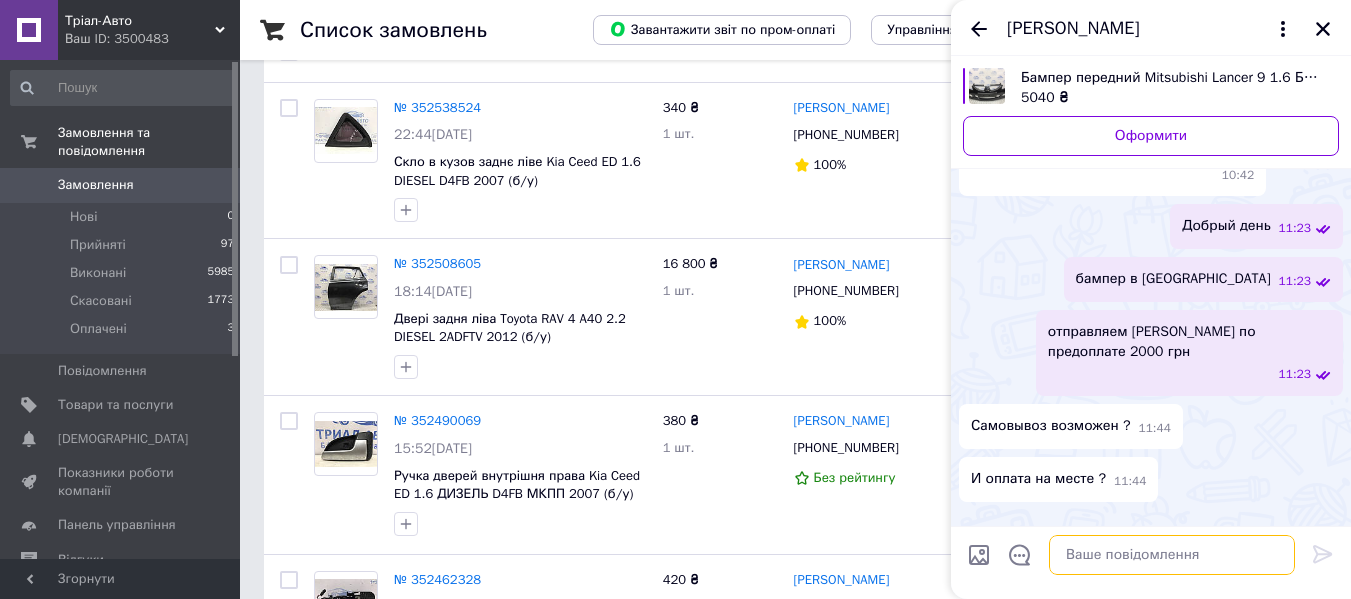 scroll, scrollTop: 207, scrollLeft: 0, axis: vertical 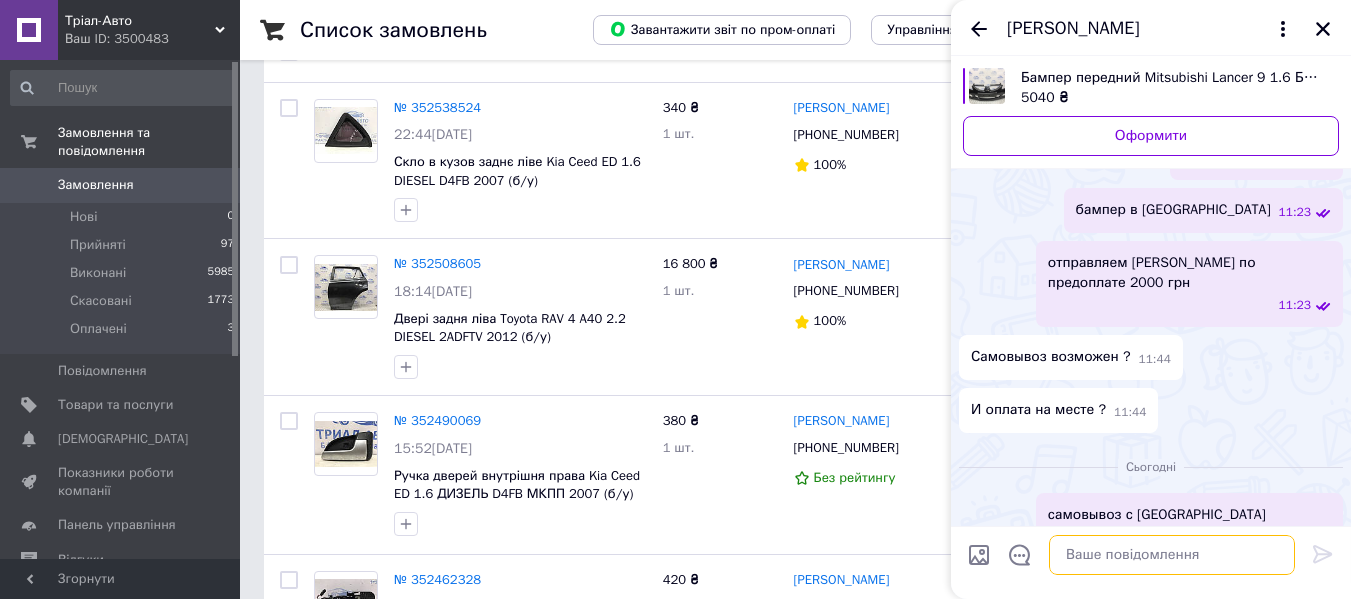 paste on "ТРІАЛ-АВТО https://trial-razbor.com.ua/
м. Київ, вул. Калачівська 13  (https://goo.gl/maps/MfQ4xy4SNpmKMkpy5)
Пн-Пт: з 9:00 до 18:00
Сб: з 09:00 до 15:00" 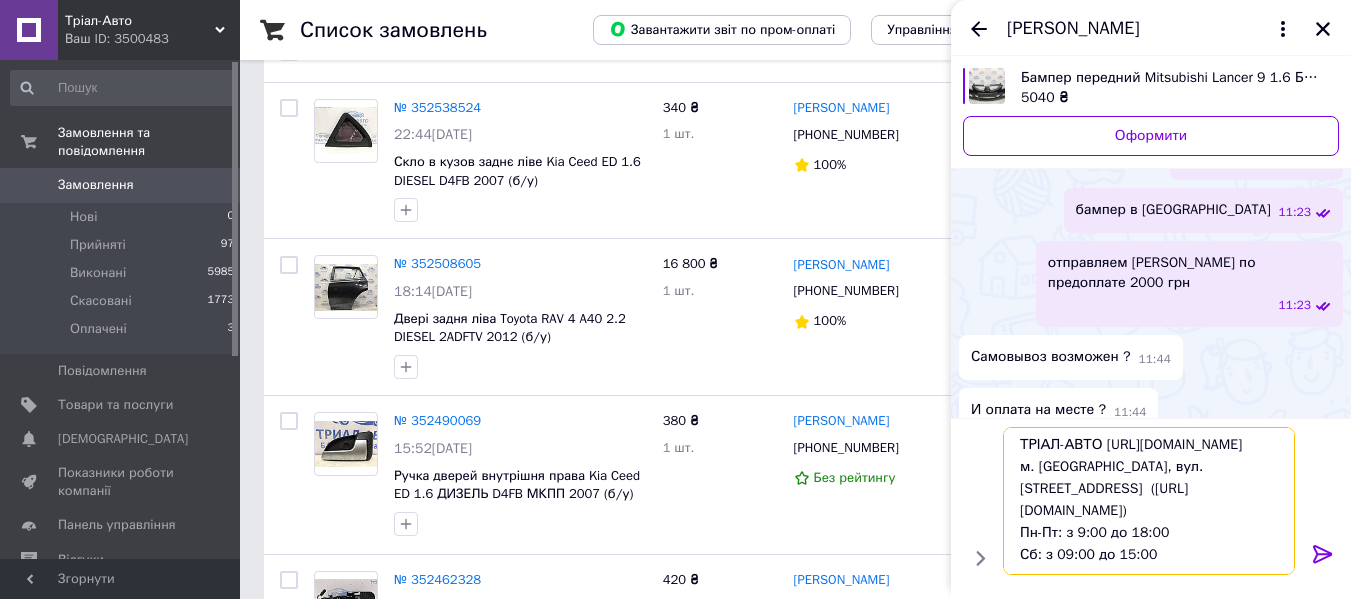 scroll, scrollTop: 24, scrollLeft: 0, axis: vertical 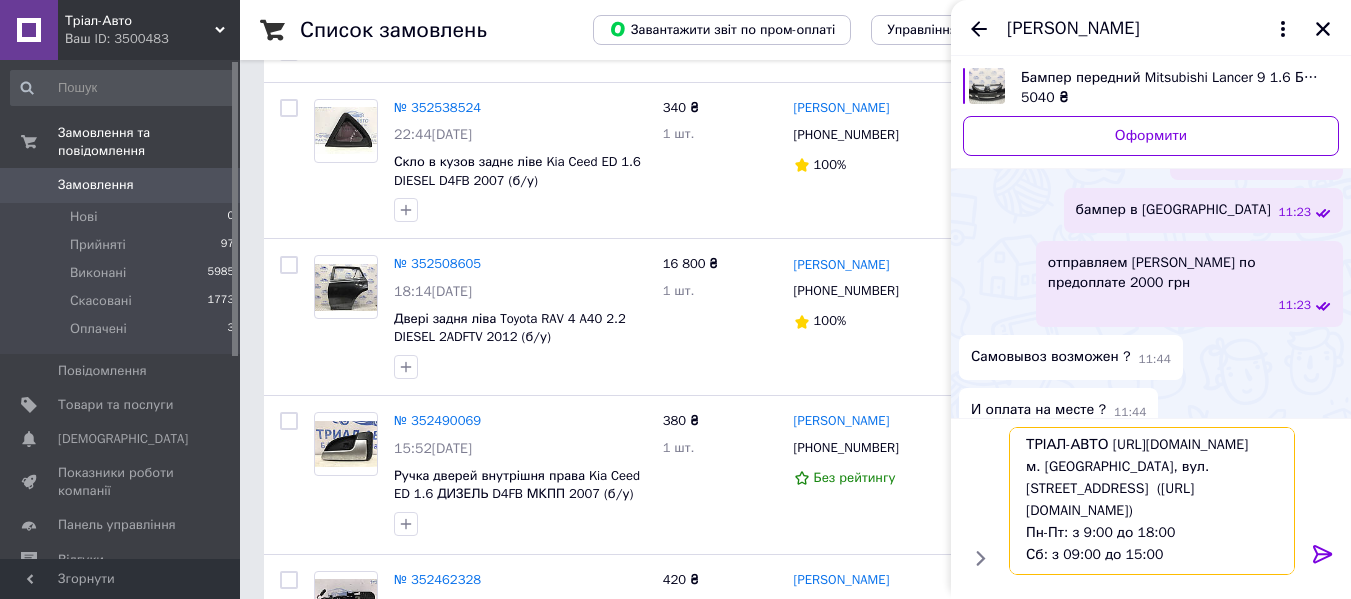 type on "ТРІАЛ-АВТО https://trial-razbor.com.ua/
м. Київ, вул. Калачівська 13  (https://goo.gl/maps/MfQ4xy4SNpmKMkpy5)
Пн-Пт: з 9:00 до 18:00
Сб: з 09:00 до 15:00" 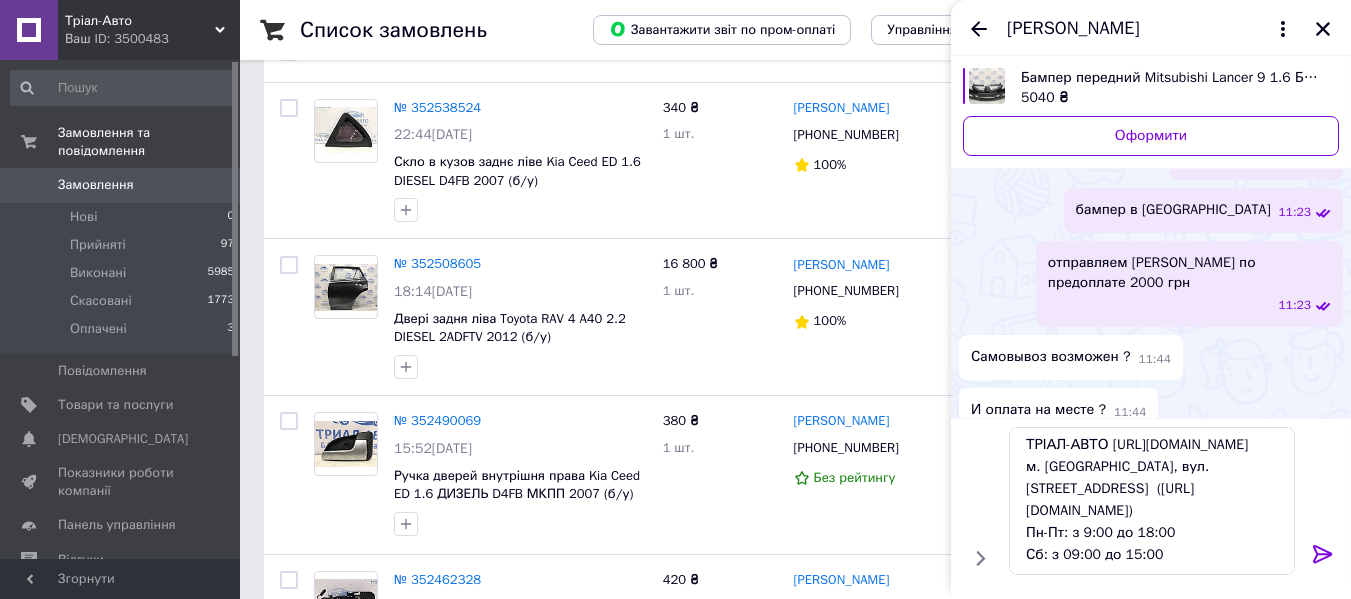 click 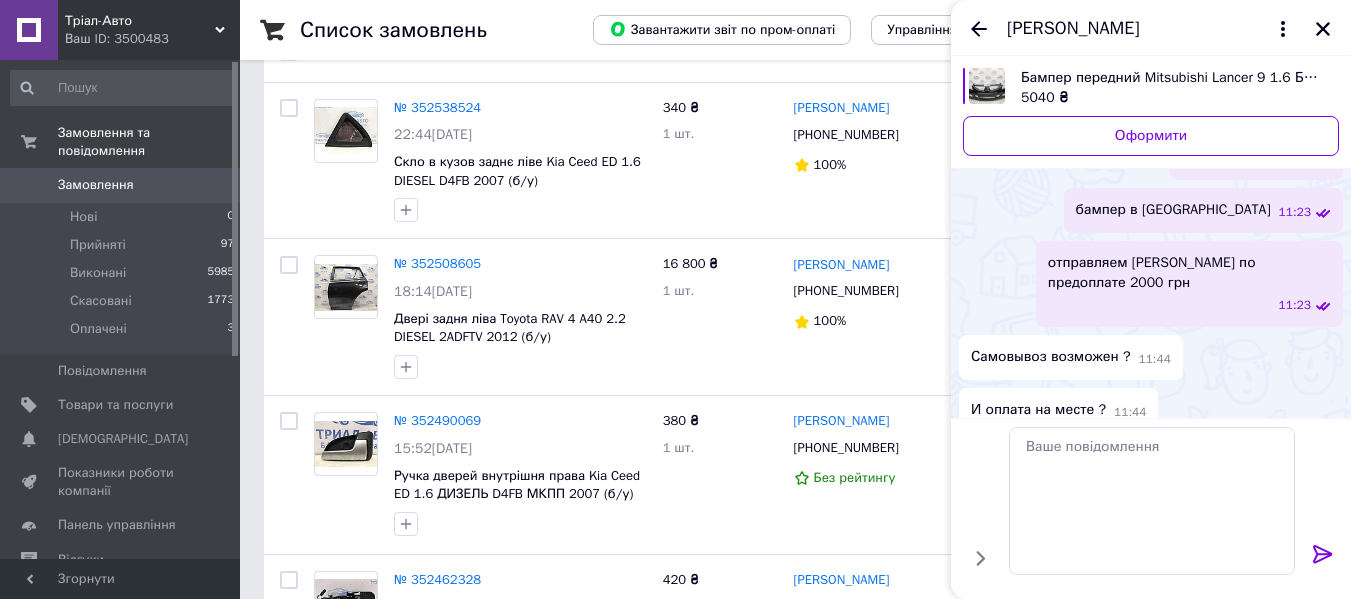 scroll, scrollTop: 0, scrollLeft: 0, axis: both 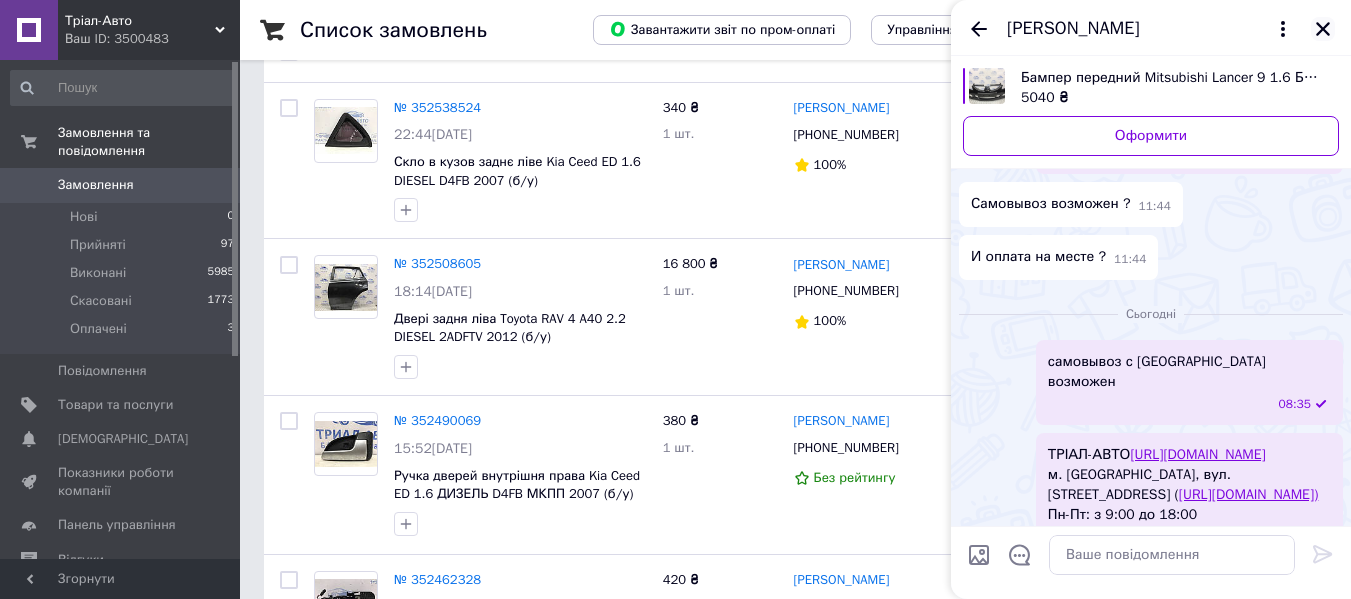 click 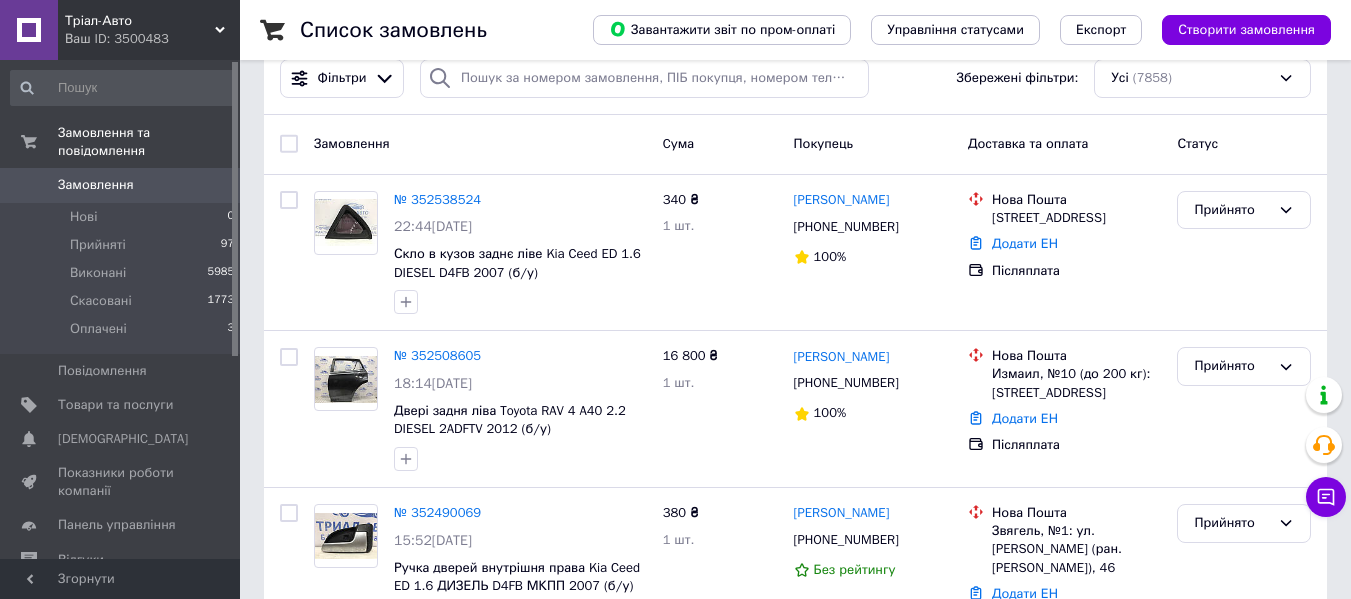 scroll, scrollTop: 0, scrollLeft: 0, axis: both 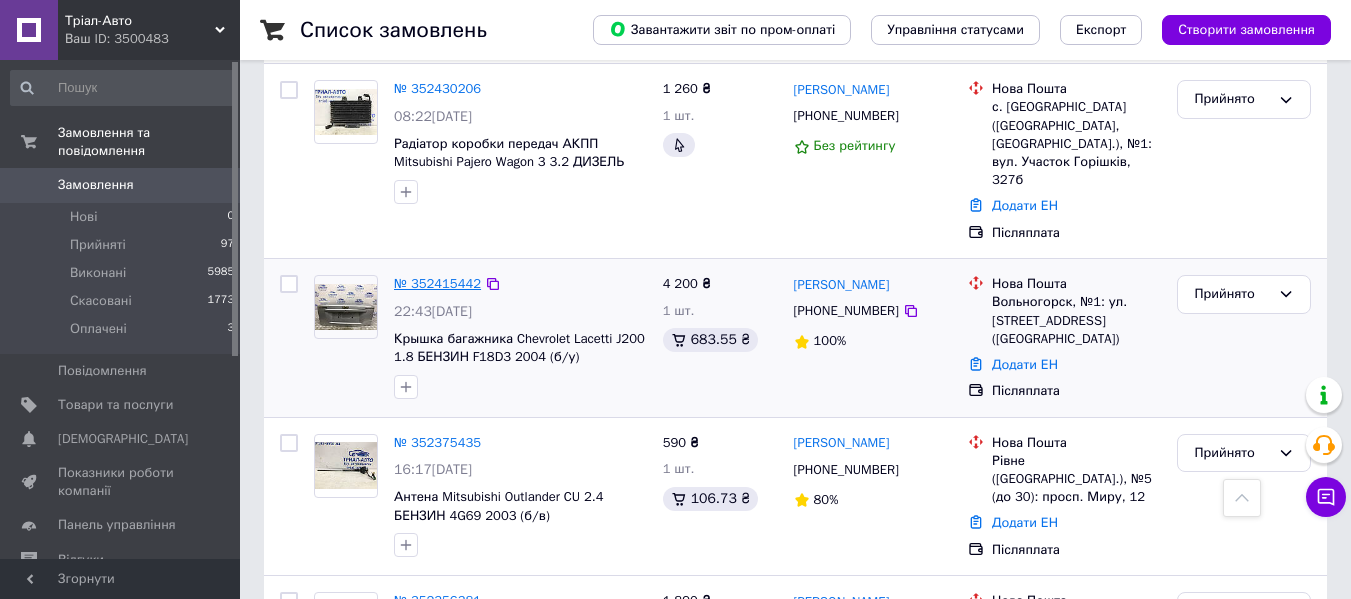 click on "№ 352415442" at bounding box center (437, 283) 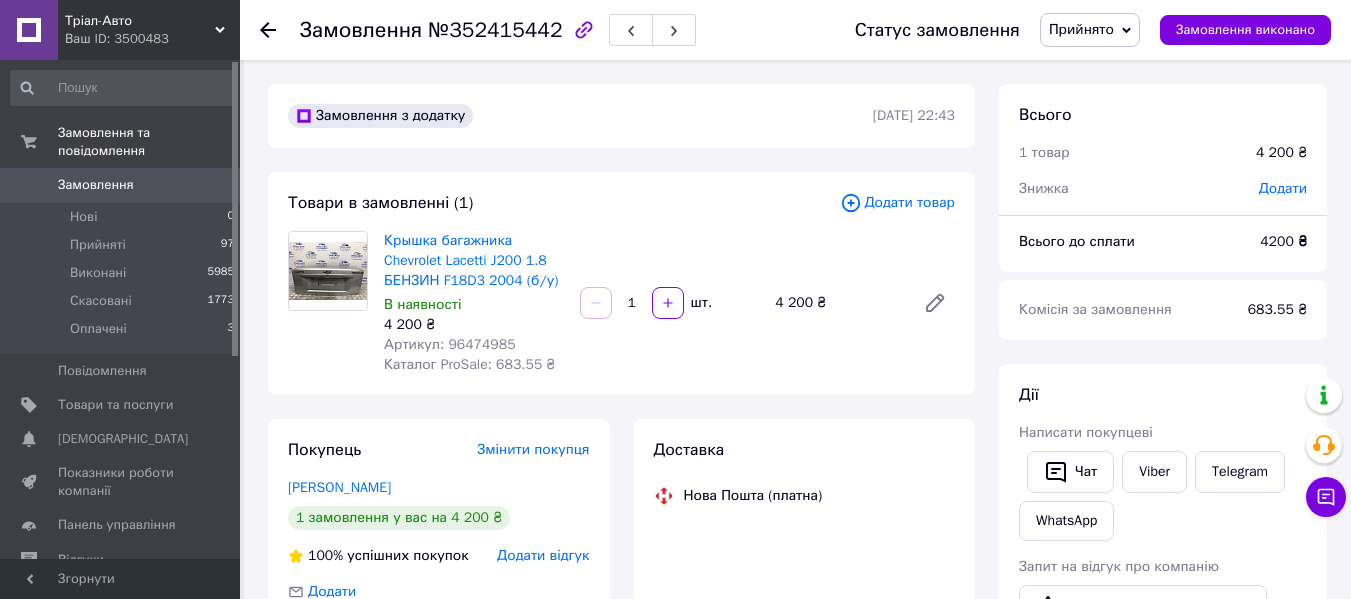 click on "Артикул: 96474985" at bounding box center [450, 344] 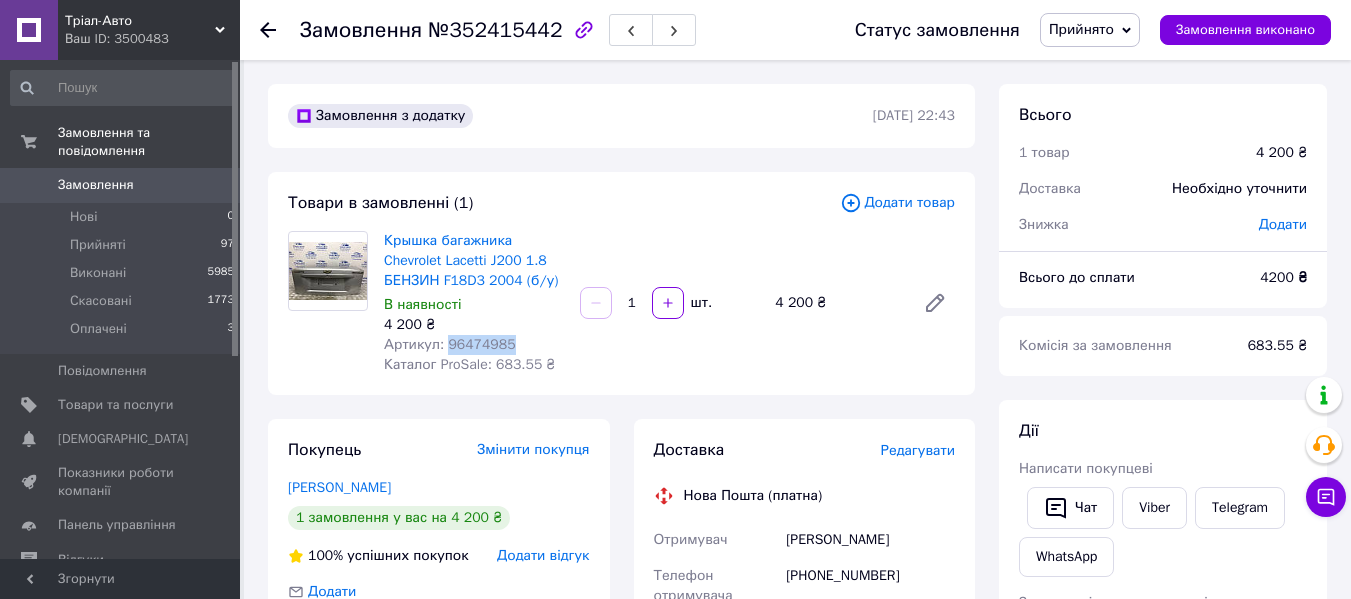 click on "Артикул: 96474985" at bounding box center (450, 344) 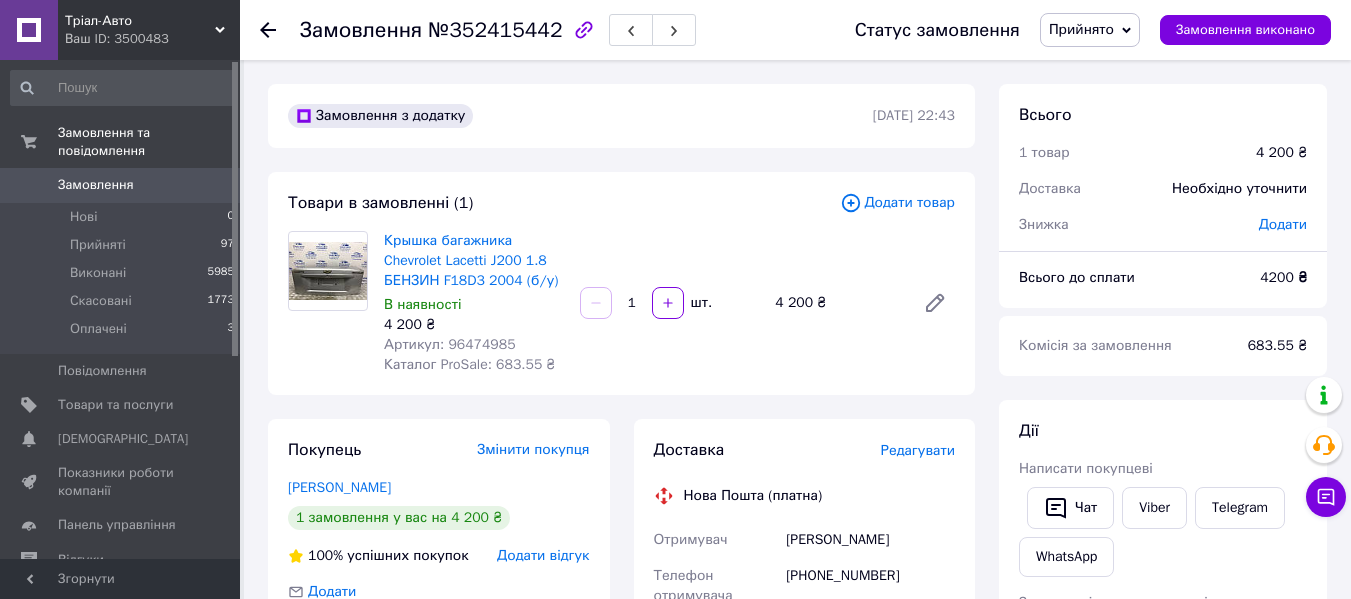 click 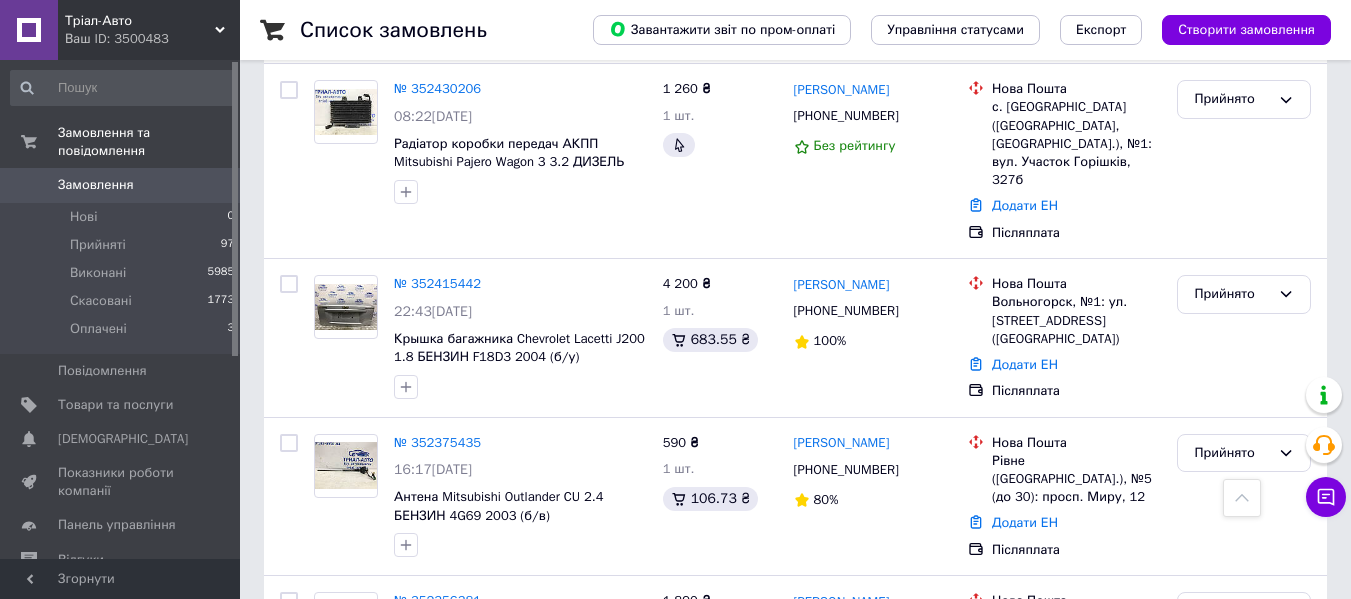scroll, scrollTop: 933, scrollLeft: 0, axis: vertical 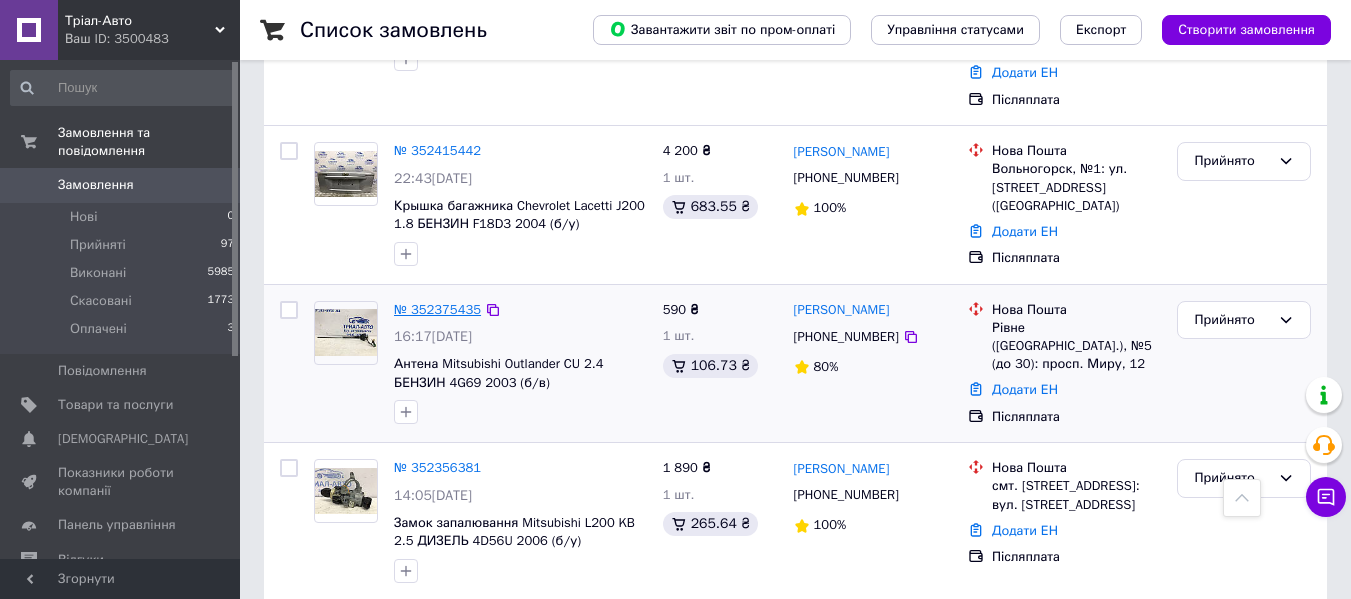 click on "№ 352375435" at bounding box center (437, 309) 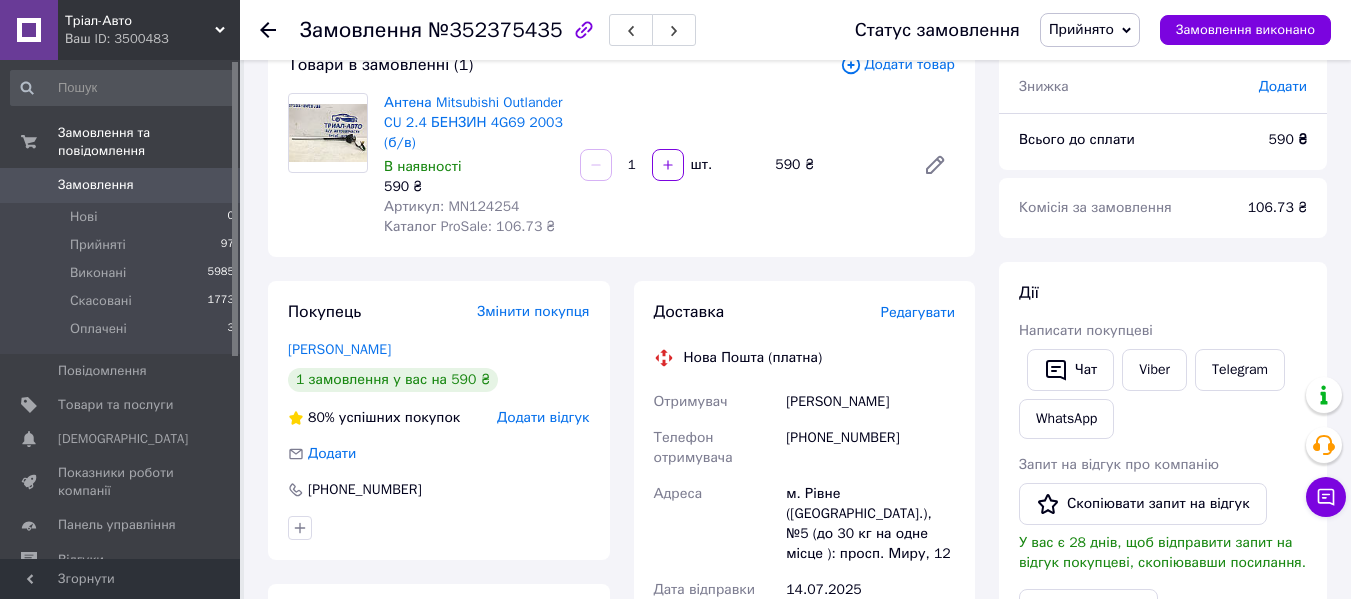 scroll, scrollTop: 133, scrollLeft: 0, axis: vertical 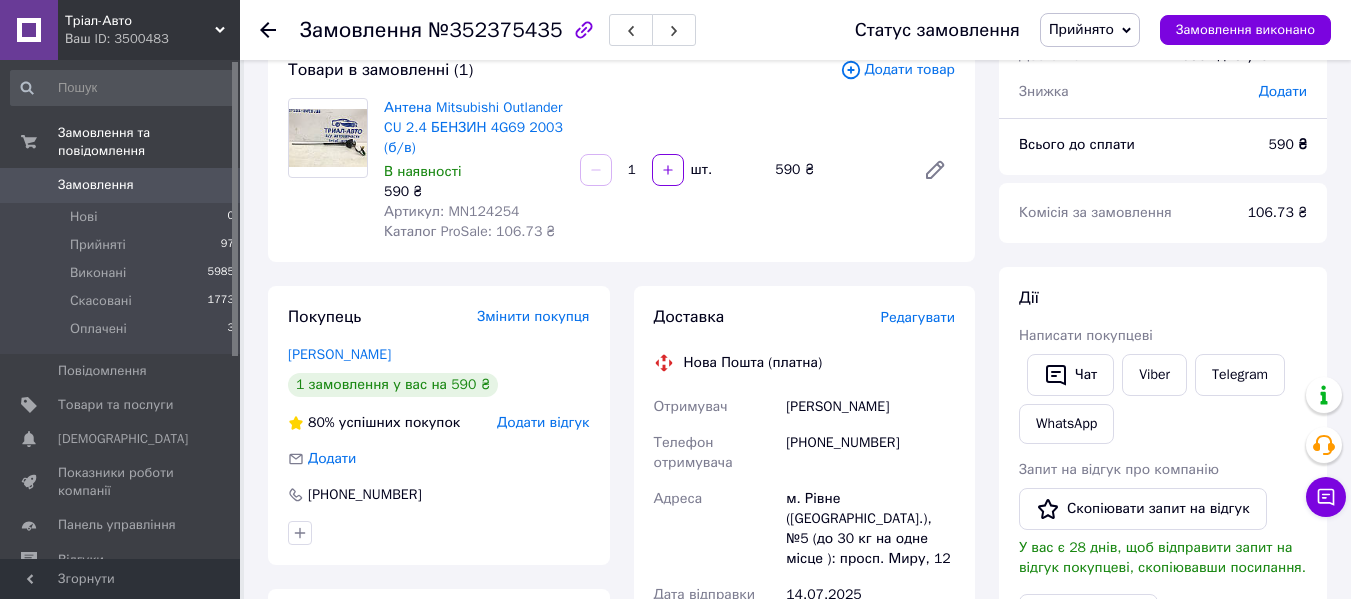 click on "Артикул: MN124254" at bounding box center (451, 211) 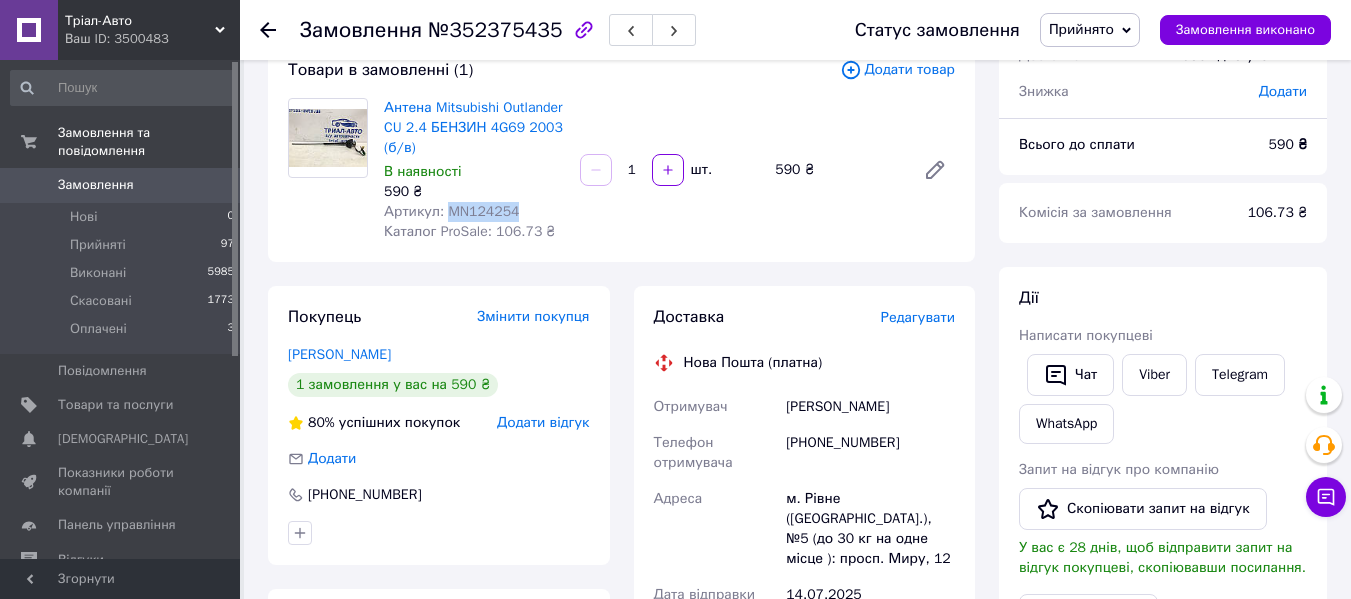 click on "Артикул: MN124254" at bounding box center (451, 211) 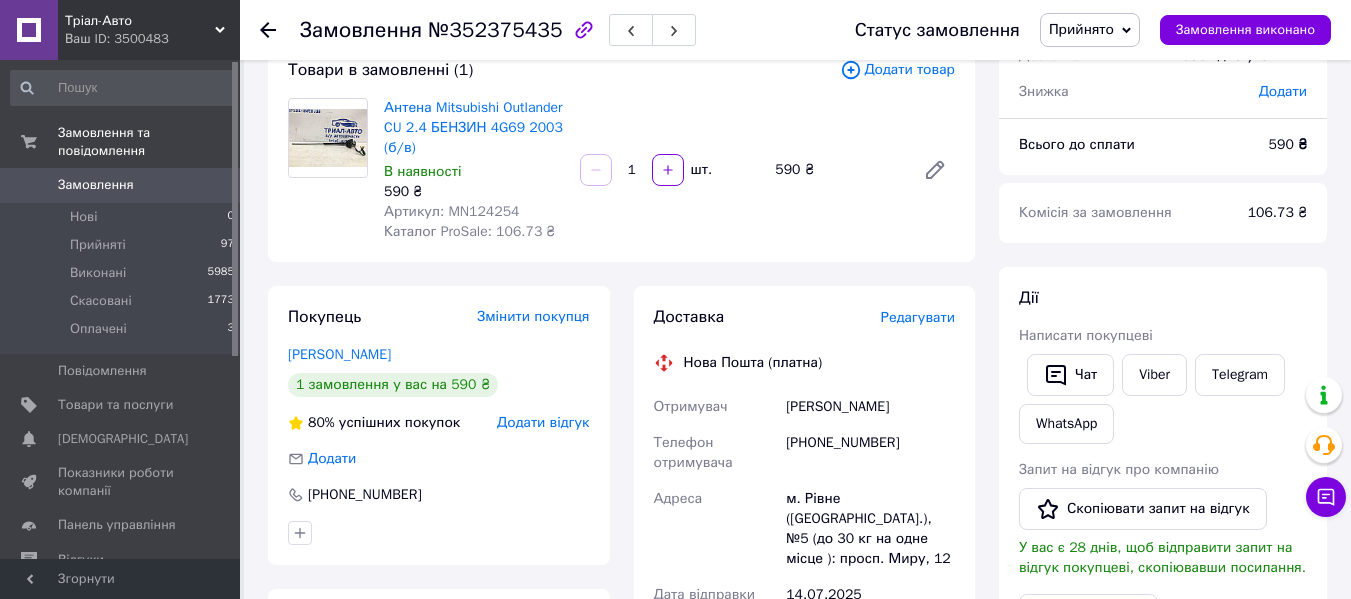 click on "[PHONE_NUMBER]" at bounding box center (870, 453) 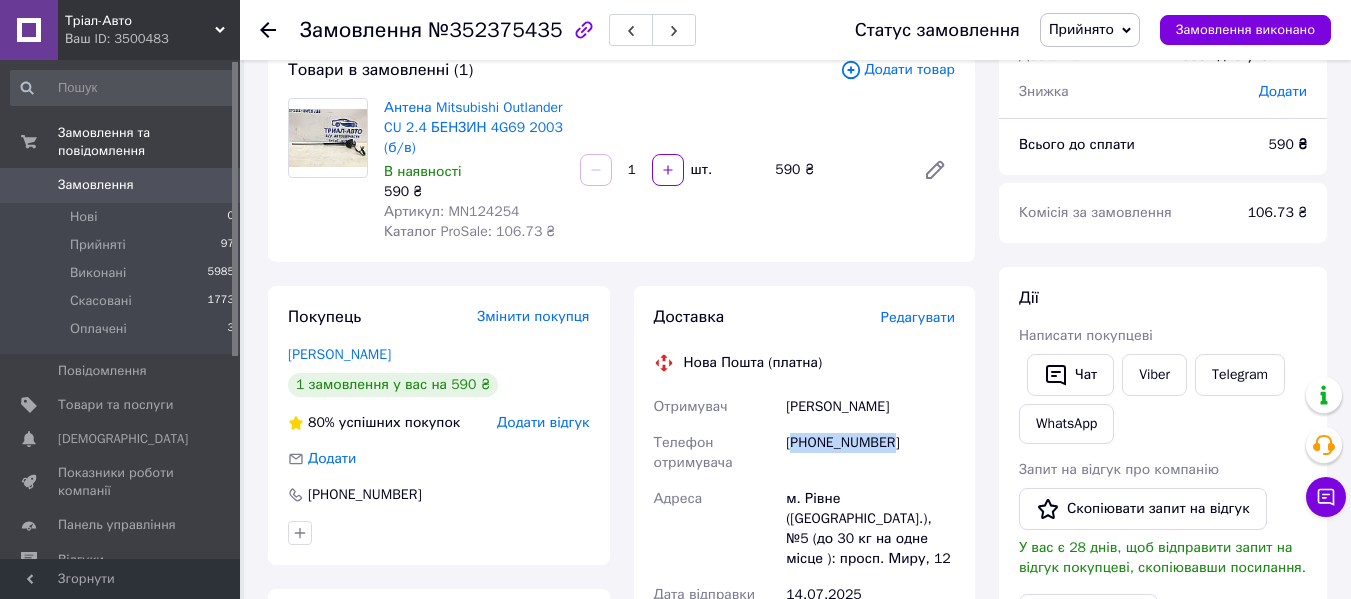 click on "[PHONE_NUMBER]" at bounding box center (870, 453) 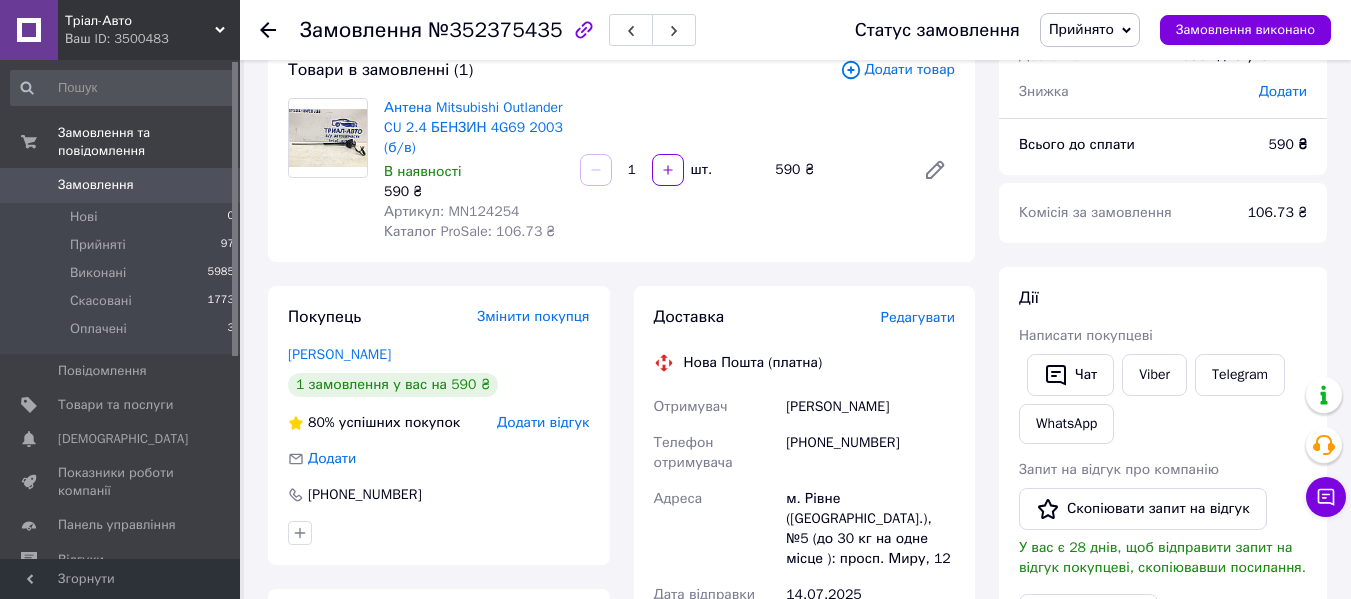 click 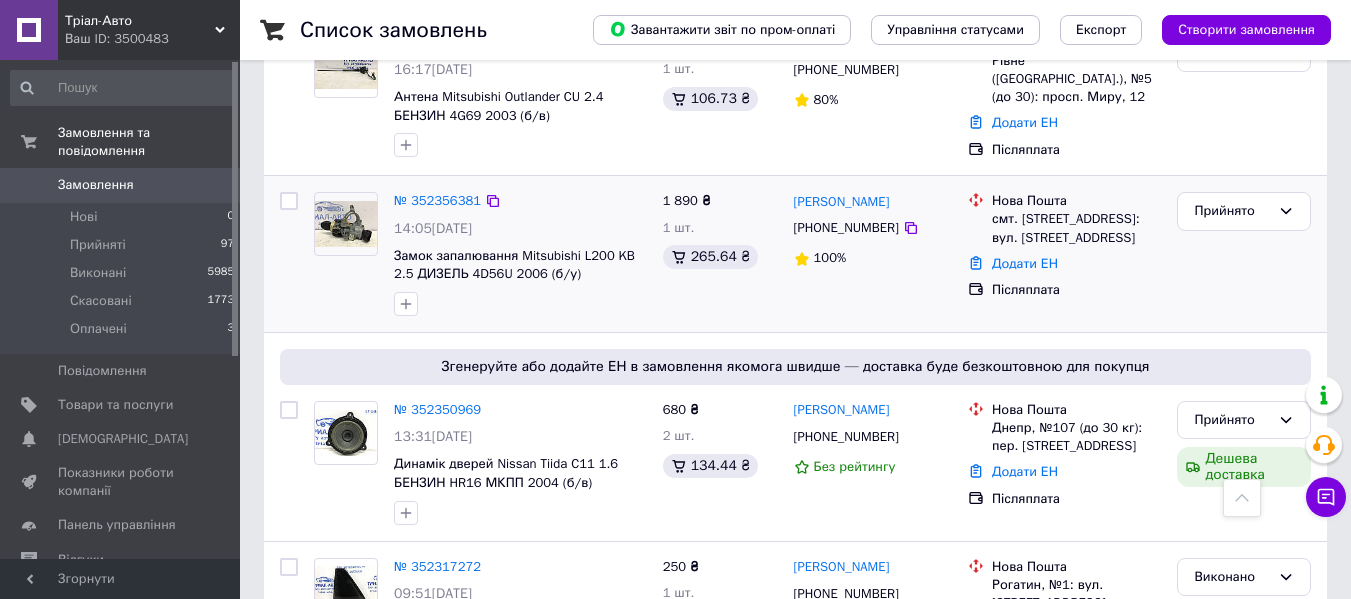 scroll, scrollTop: 1067, scrollLeft: 0, axis: vertical 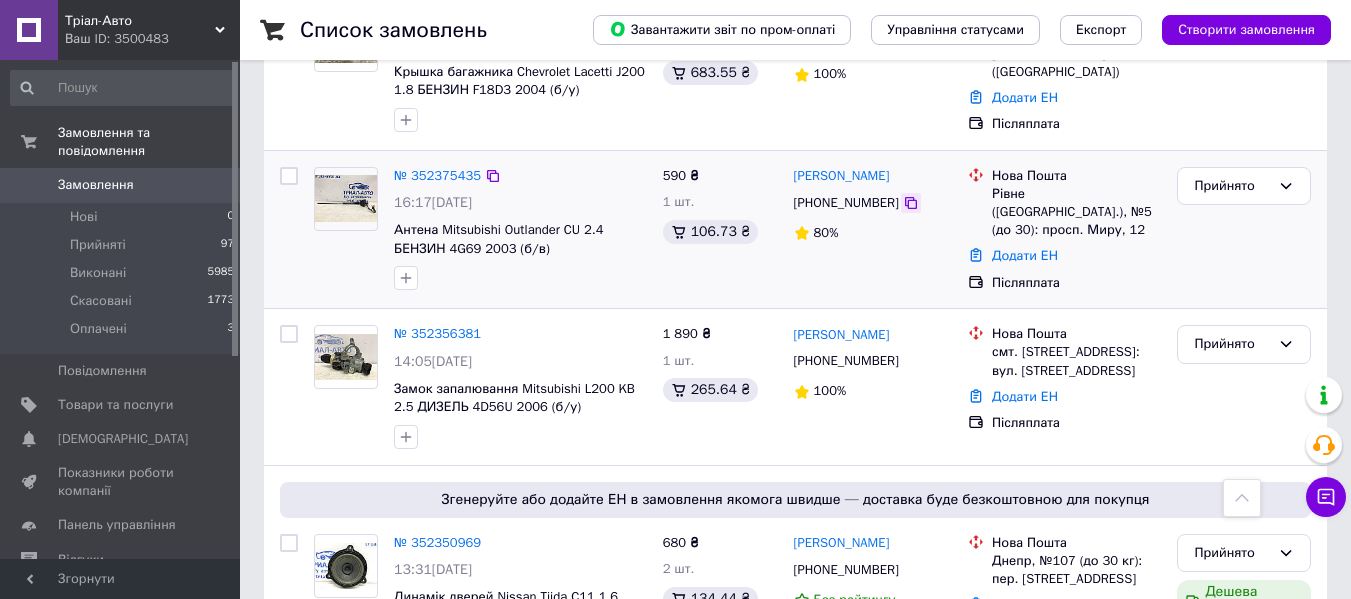 click 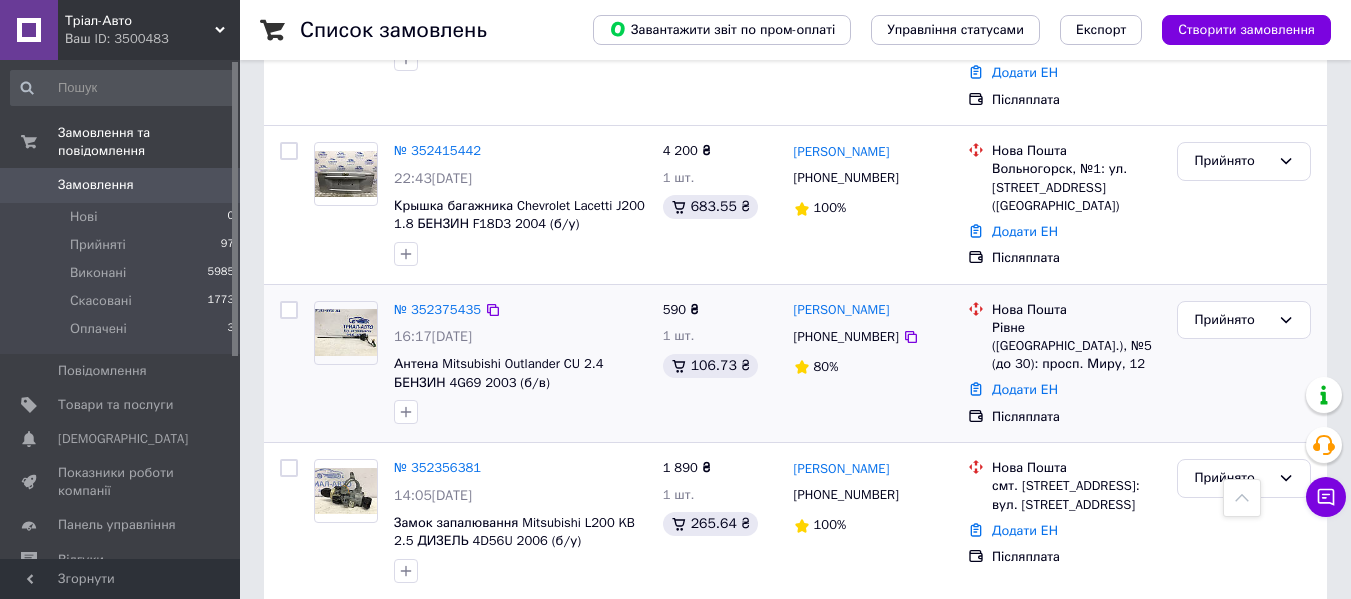 scroll, scrollTop: 800, scrollLeft: 0, axis: vertical 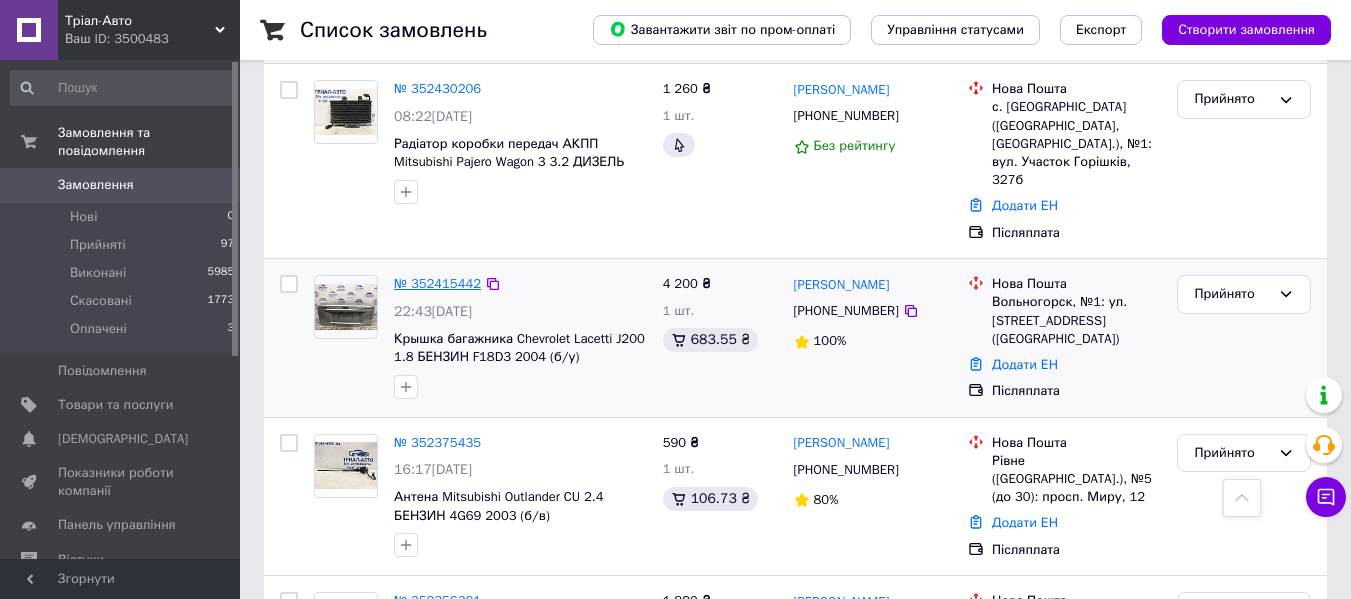 click on "№ 352415442" at bounding box center [437, 283] 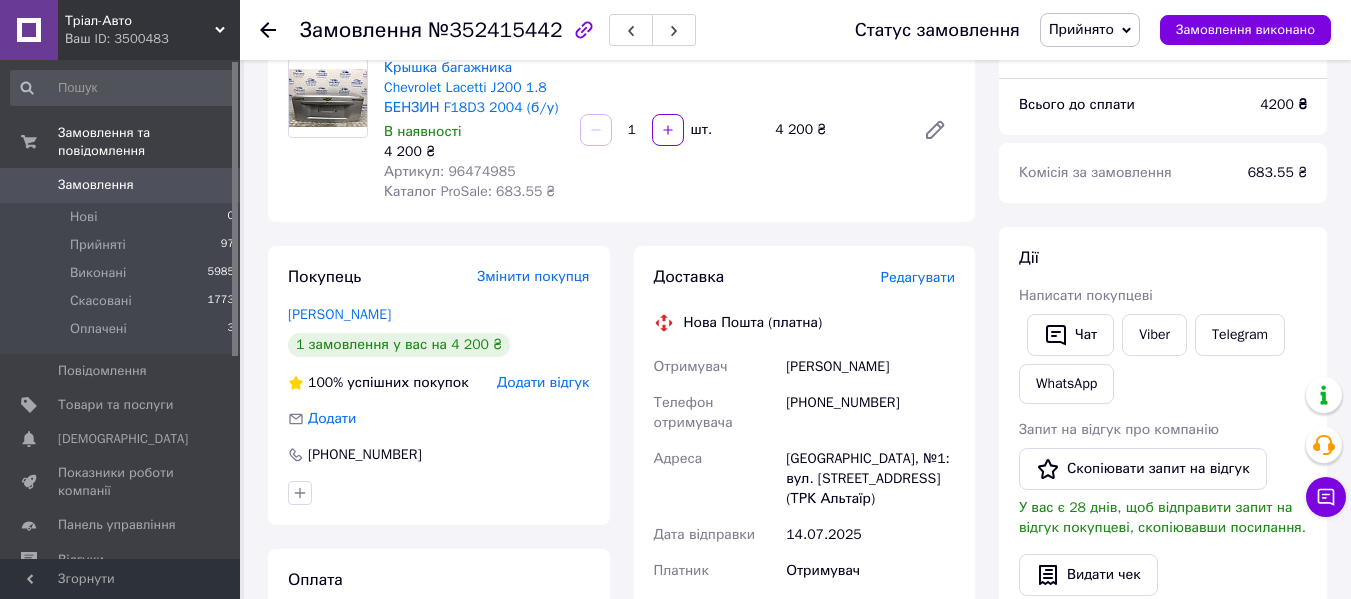 scroll, scrollTop: 133, scrollLeft: 0, axis: vertical 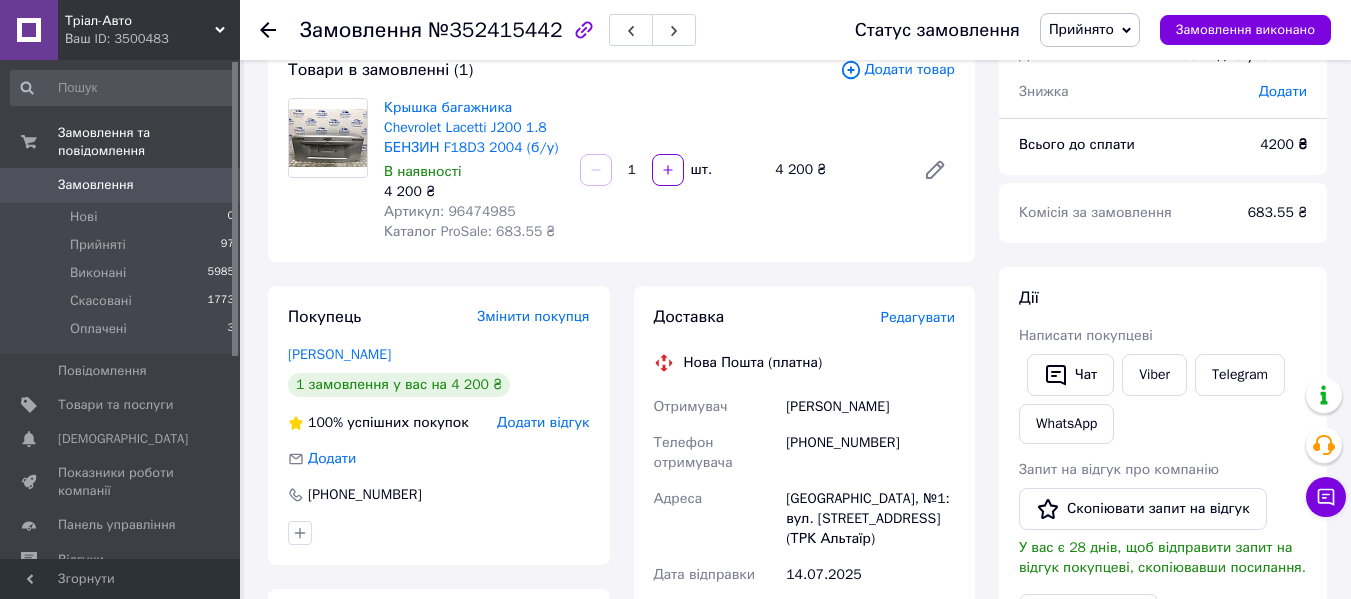 click on "Артикул: 96474985" at bounding box center (450, 211) 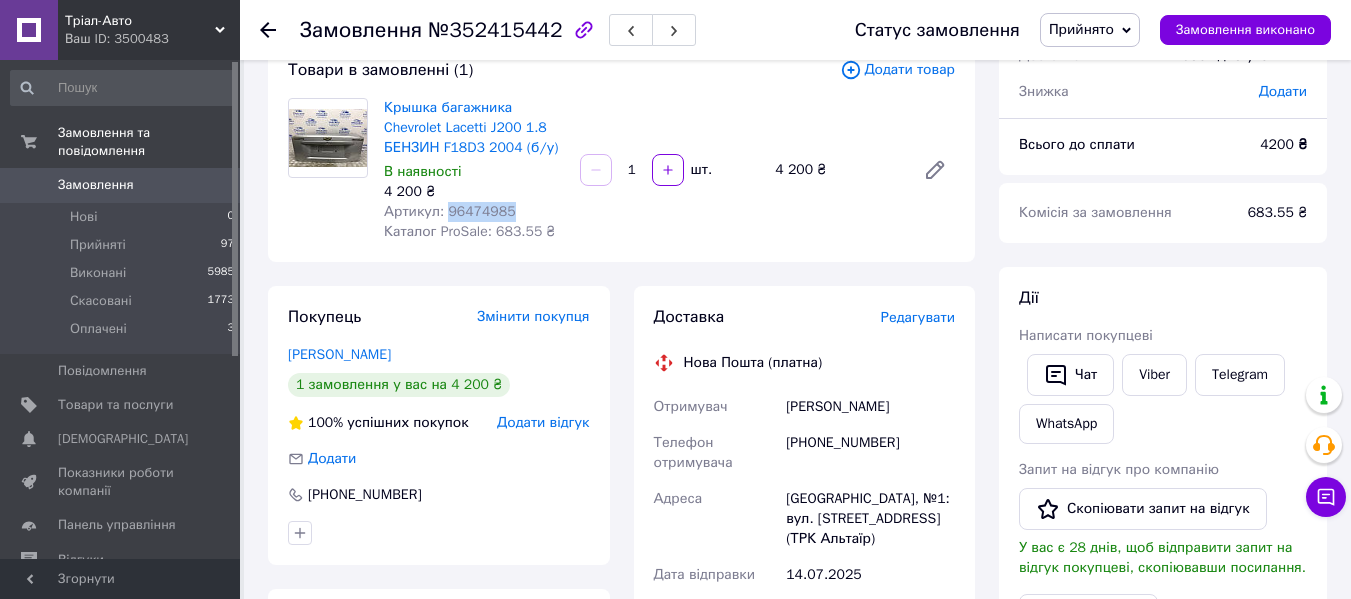 click on "Артикул: 96474985" at bounding box center [450, 211] 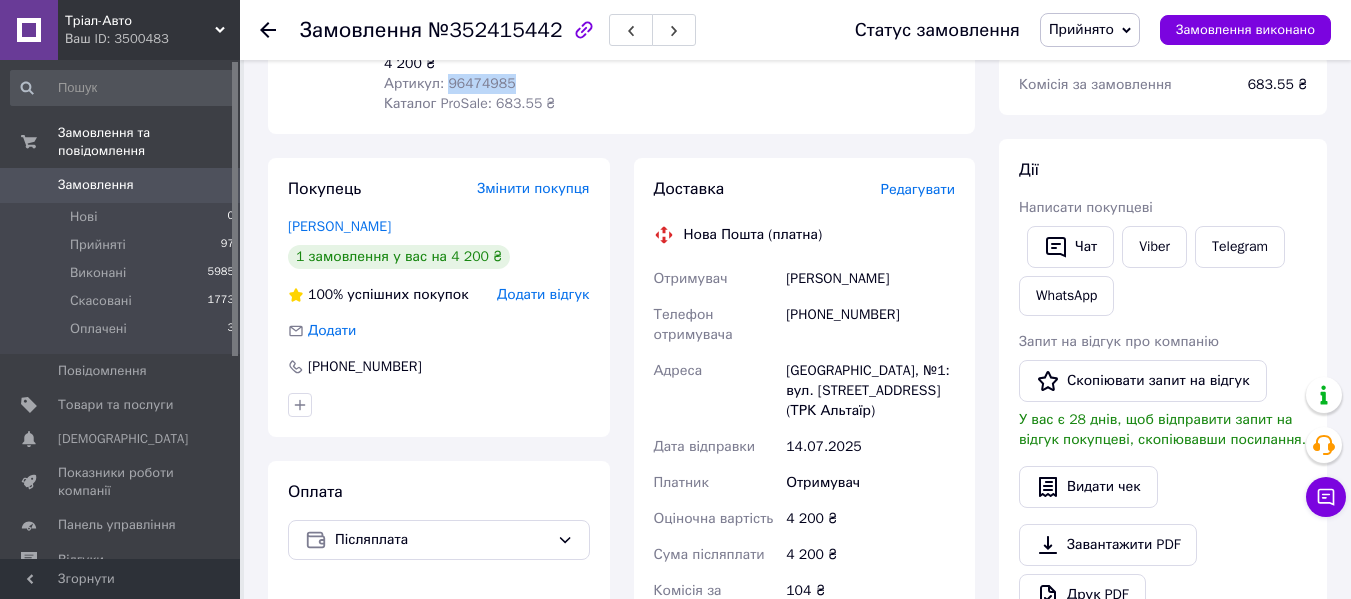 scroll, scrollTop: 267, scrollLeft: 0, axis: vertical 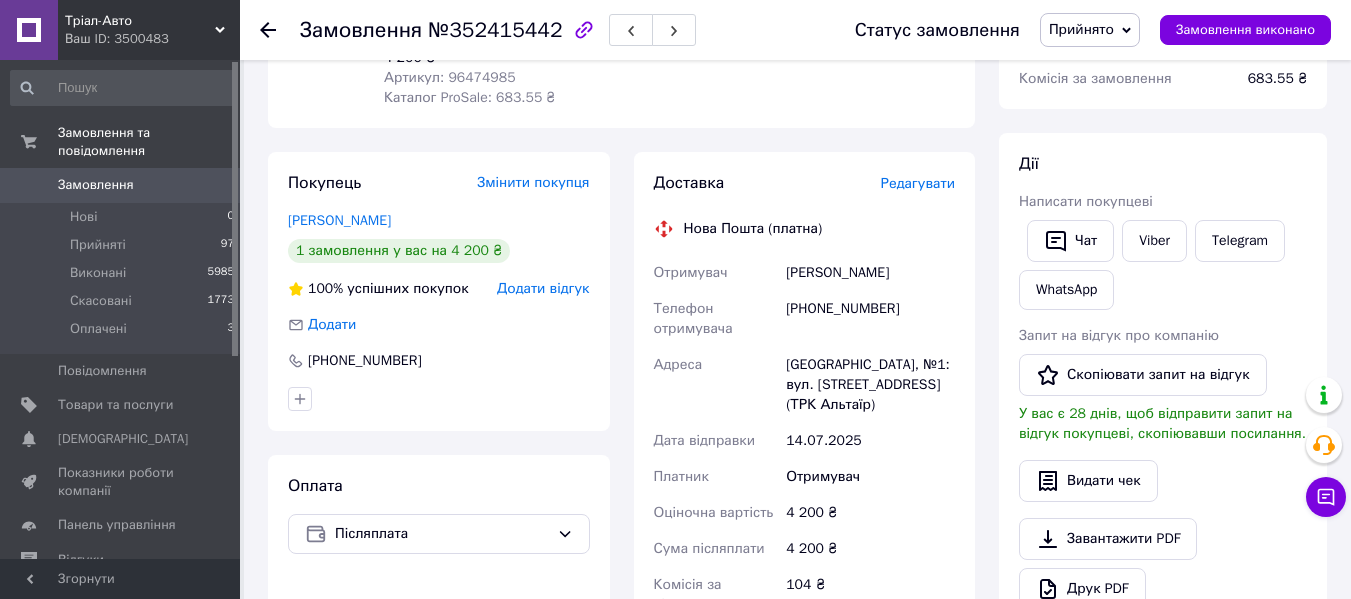 click on "[PHONE_NUMBER]" at bounding box center [870, 319] 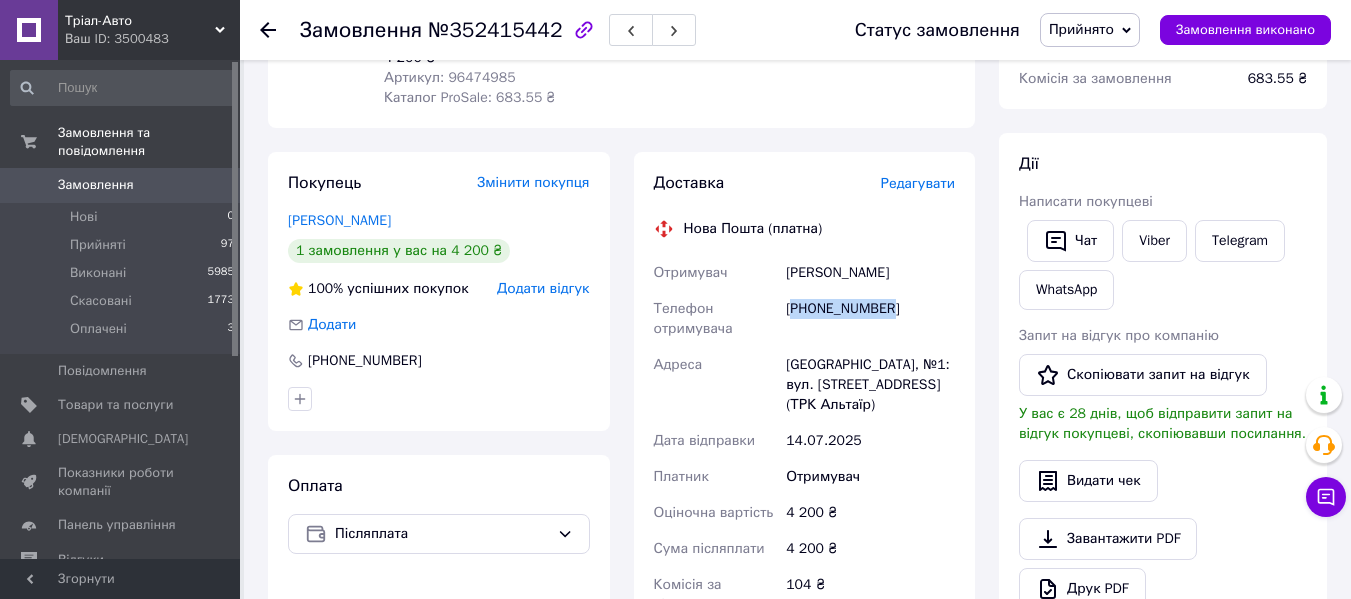 click on "[PHONE_NUMBER]" at bounding box center [870, 319] 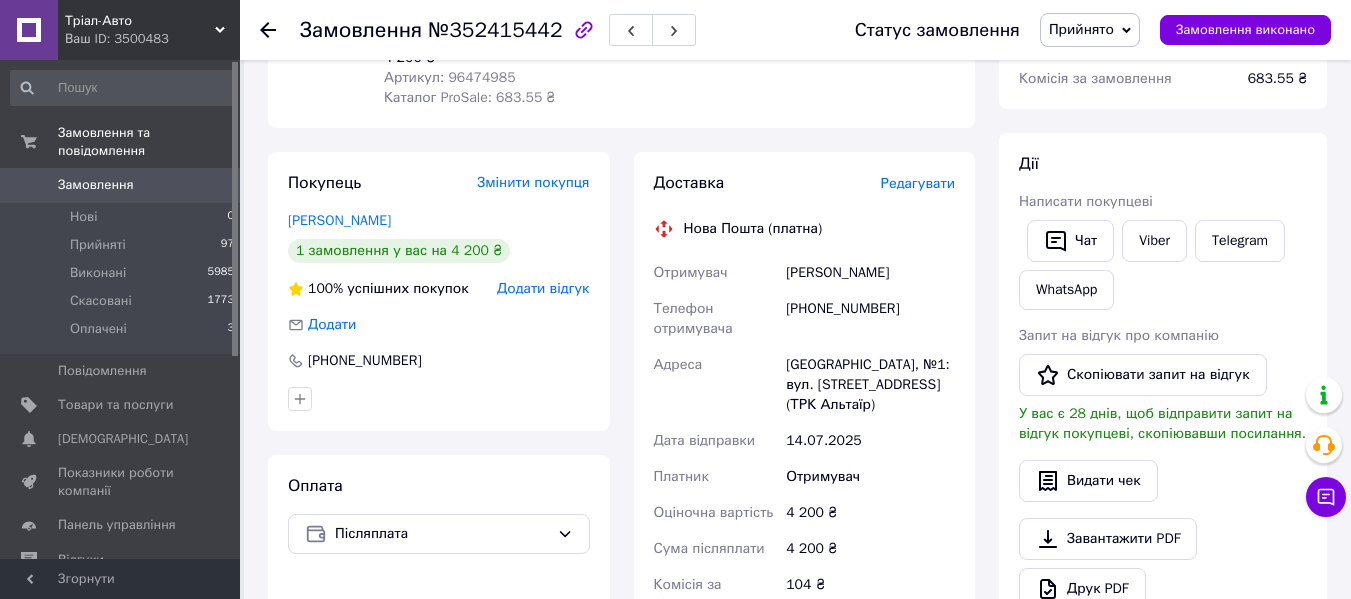 click 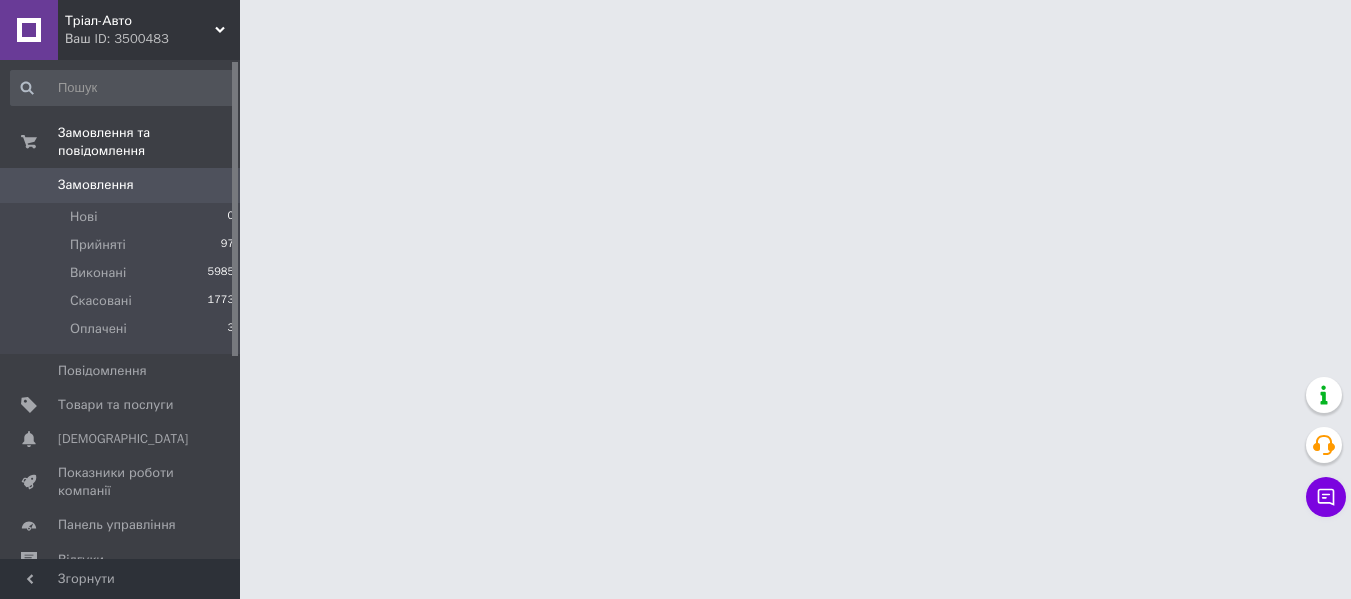 scroll, scrollTop: 0, scrollLeft: 0, axis: both 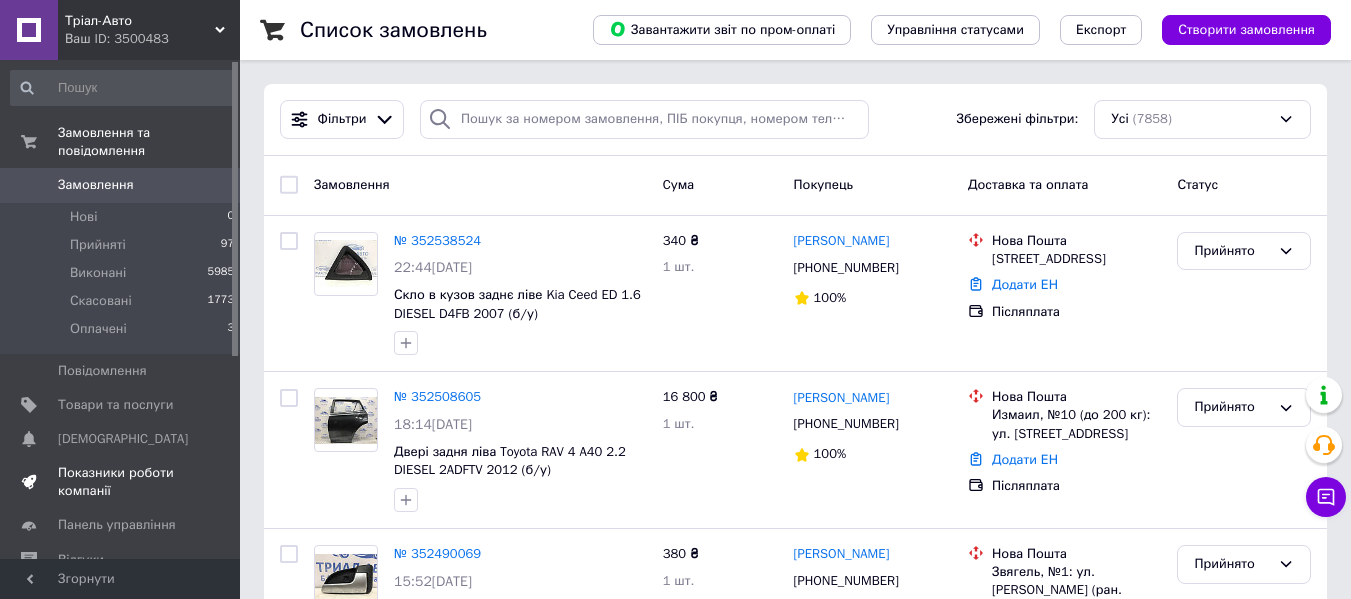 click on "Показники роботи компанії" at bounding box center (121, 482) 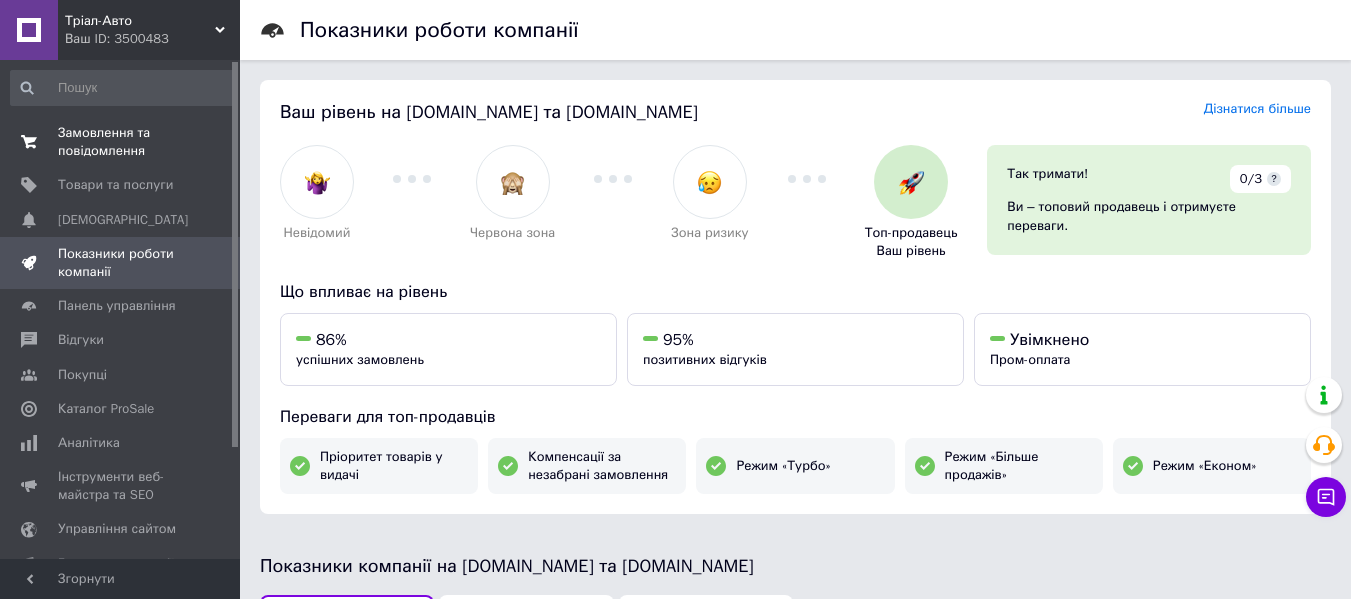 click on "Замовлення та повідомлення" at bounding box center [121, 142] 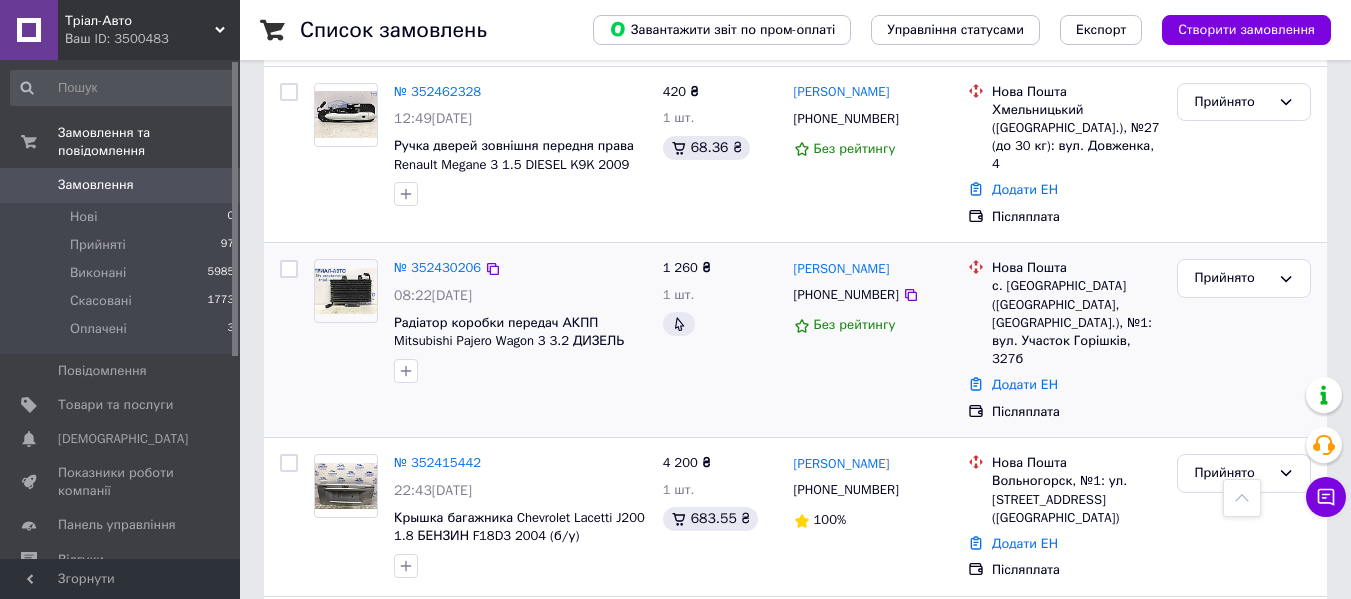 scroll, scrollTop: 667, scrollLeft: 0, axis: vertical 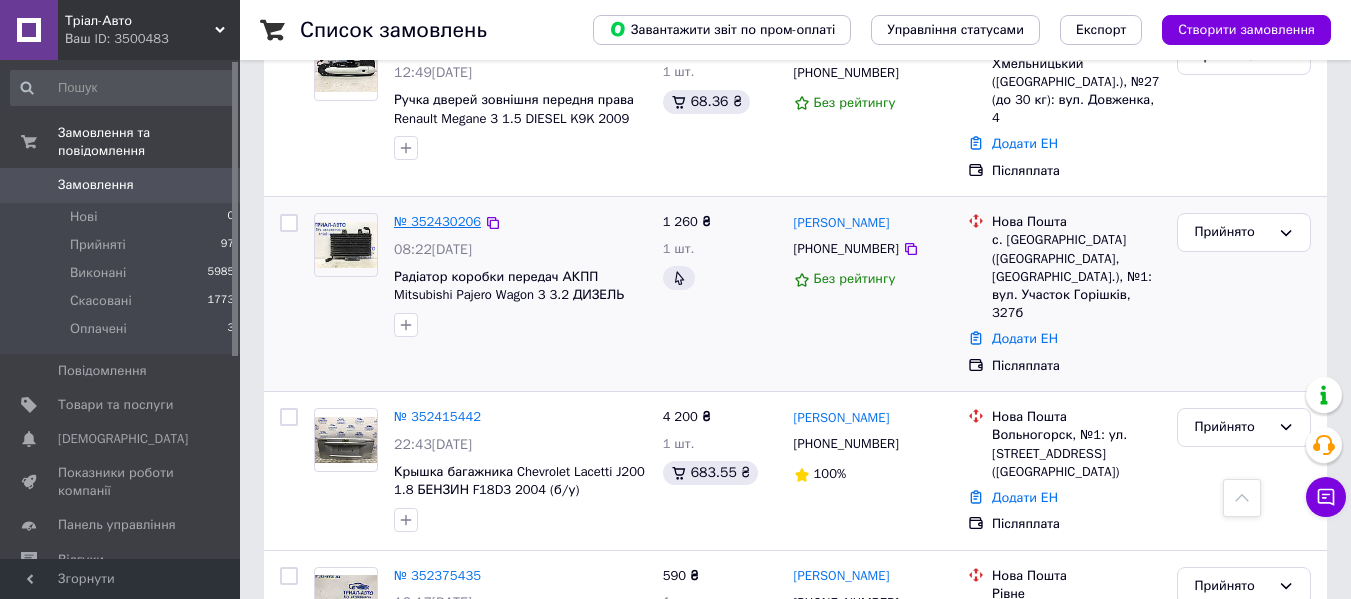 click on "№ 352430206" at bounding box center (437, 221) 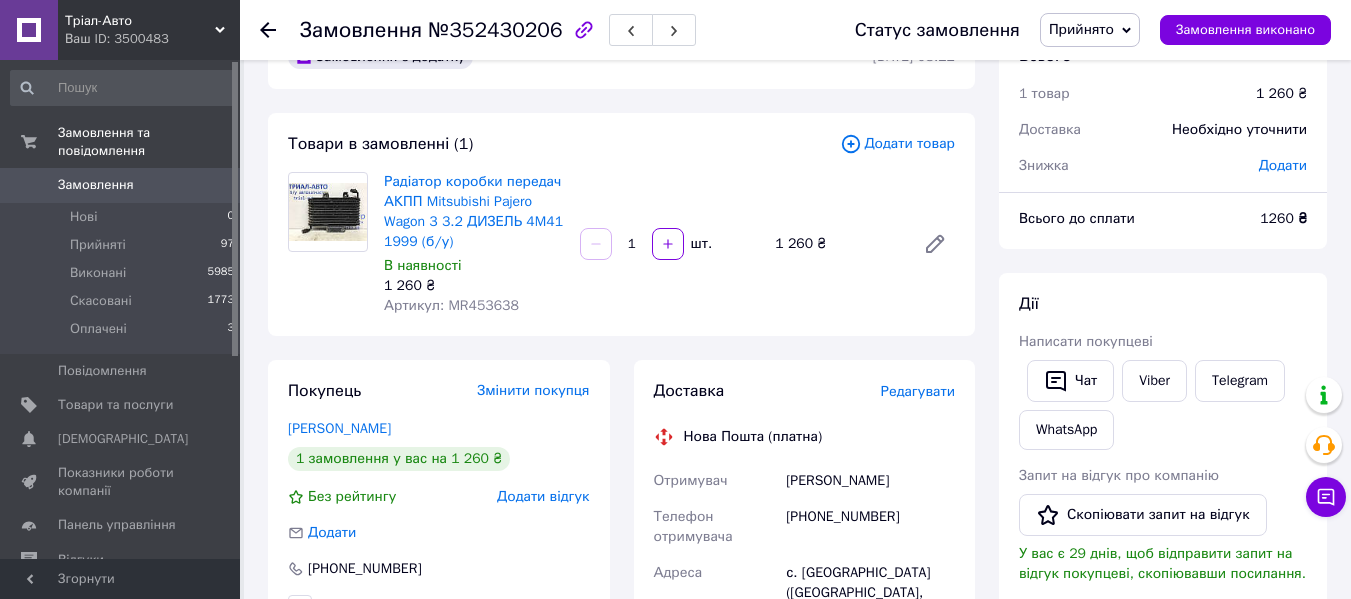 scroll, scrollTop: 0, scrollLeft: 0, axis: both 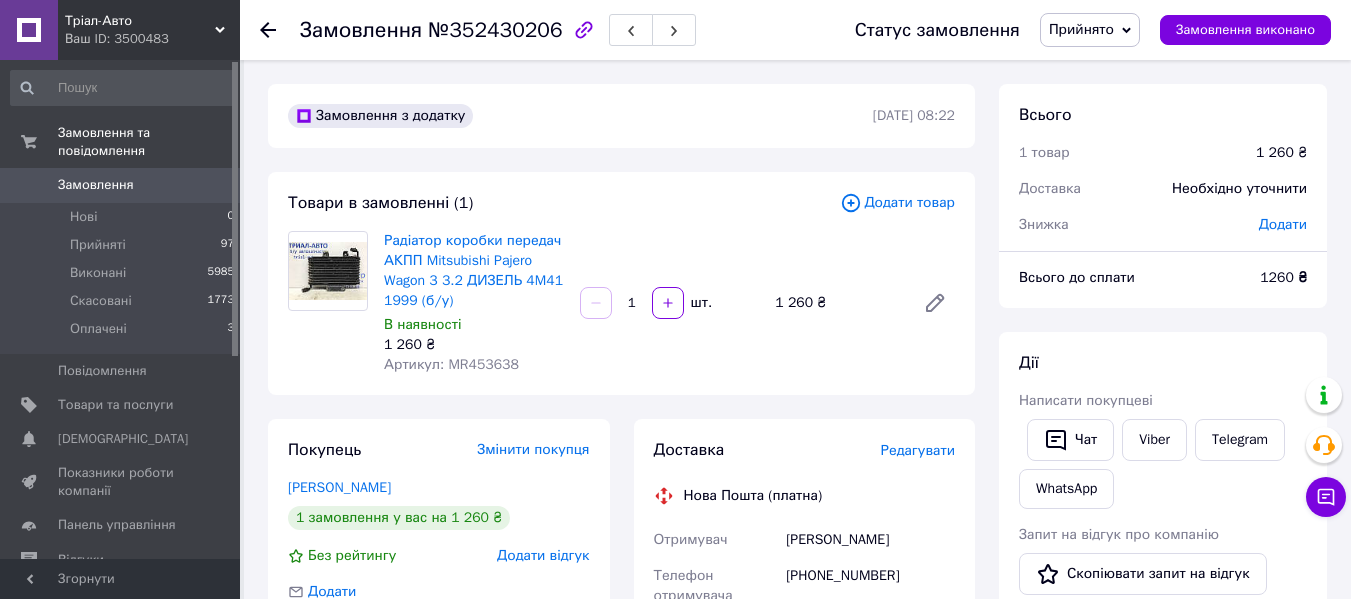 click on "Артикул: MR453638" at bounding box center (451, 364) 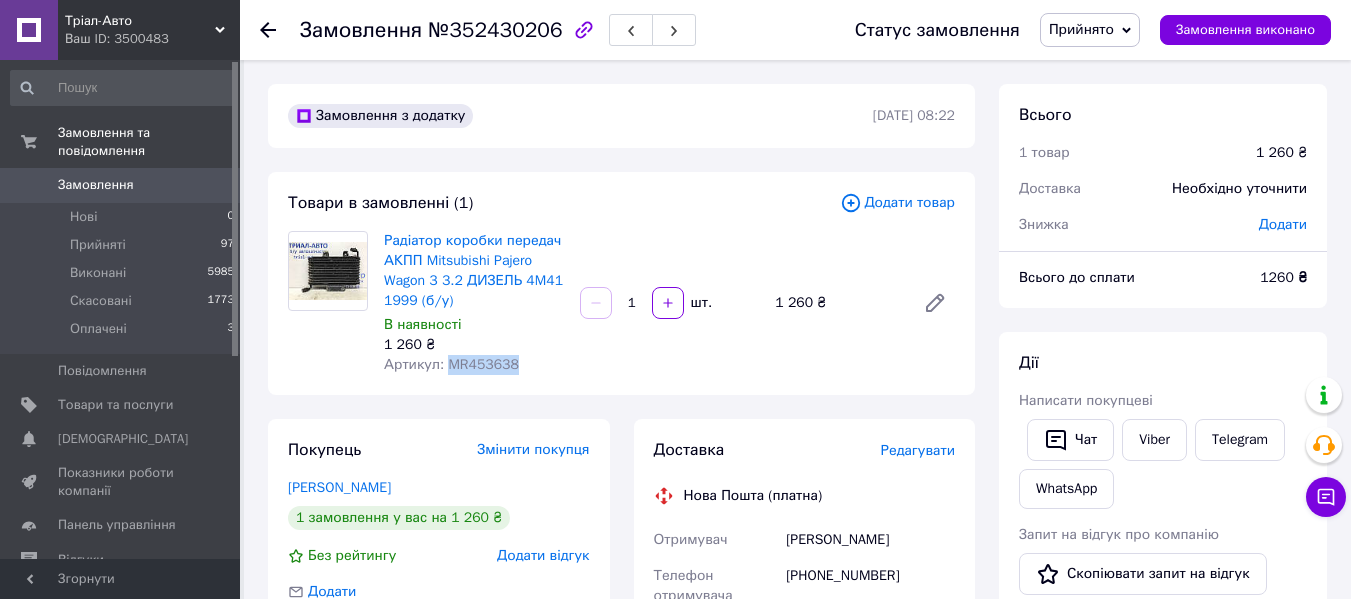 click on "Артикул: MR453638" at bounding box center (451, 364) 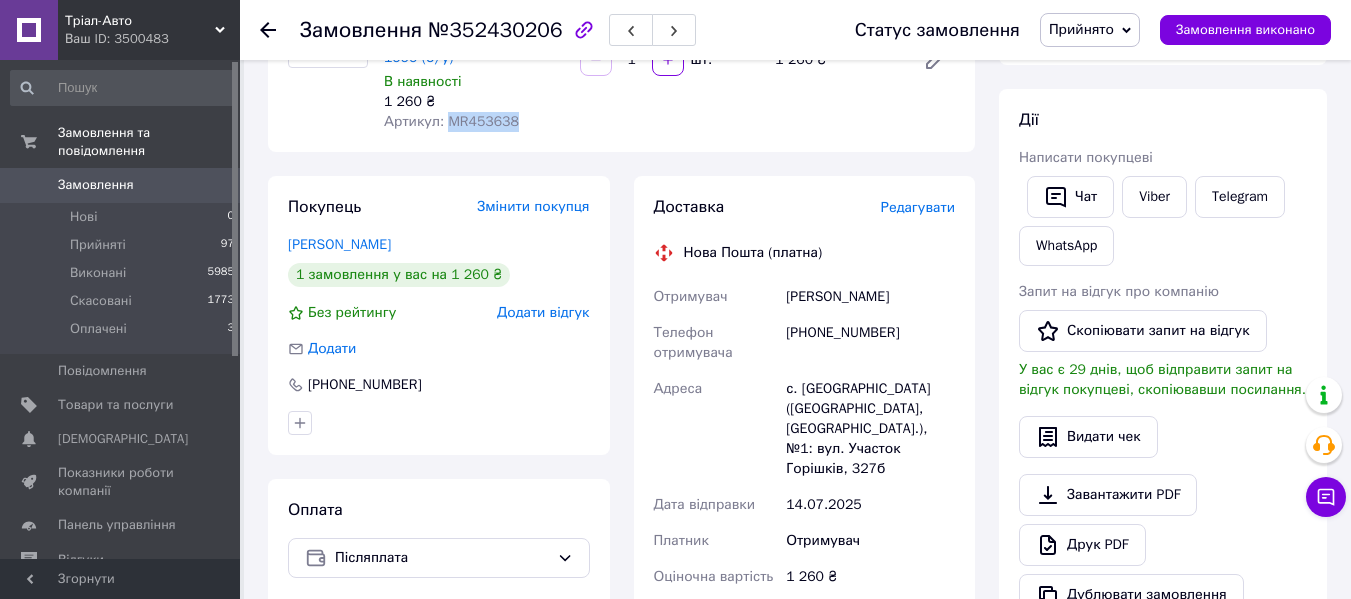 scroll, scrollTop: 267, scrollLeft: 0, axis: vertical 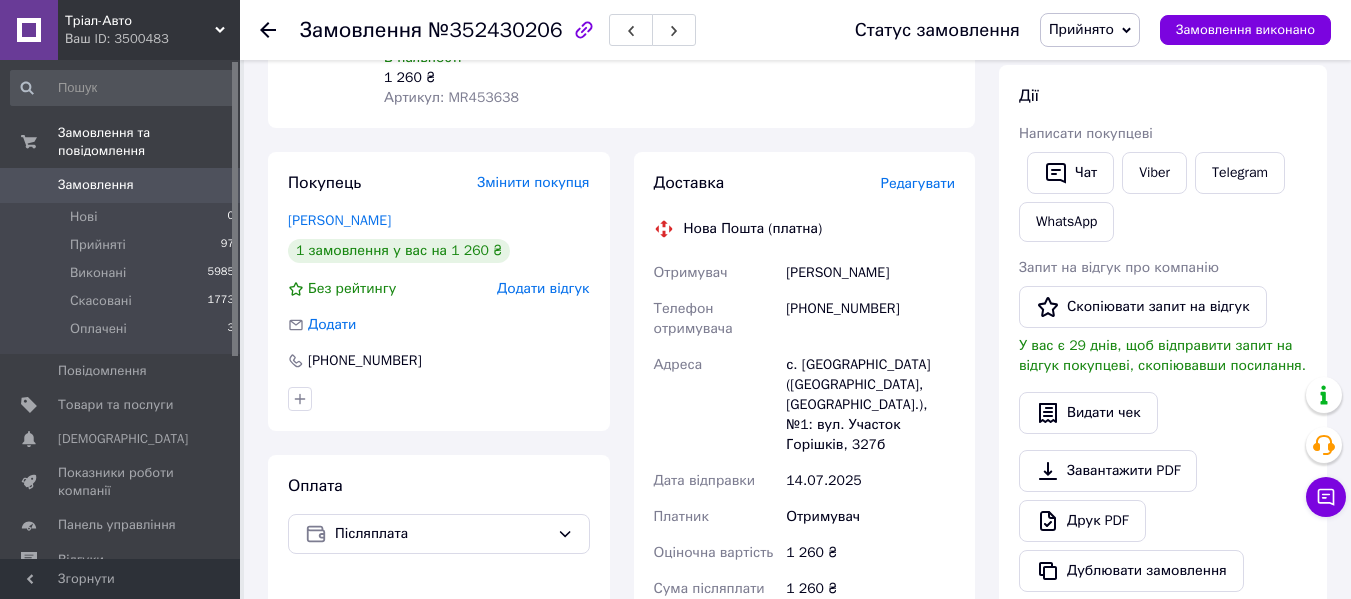 click on "[PHONE_NUMBER]" at bounding box center [870, 319] 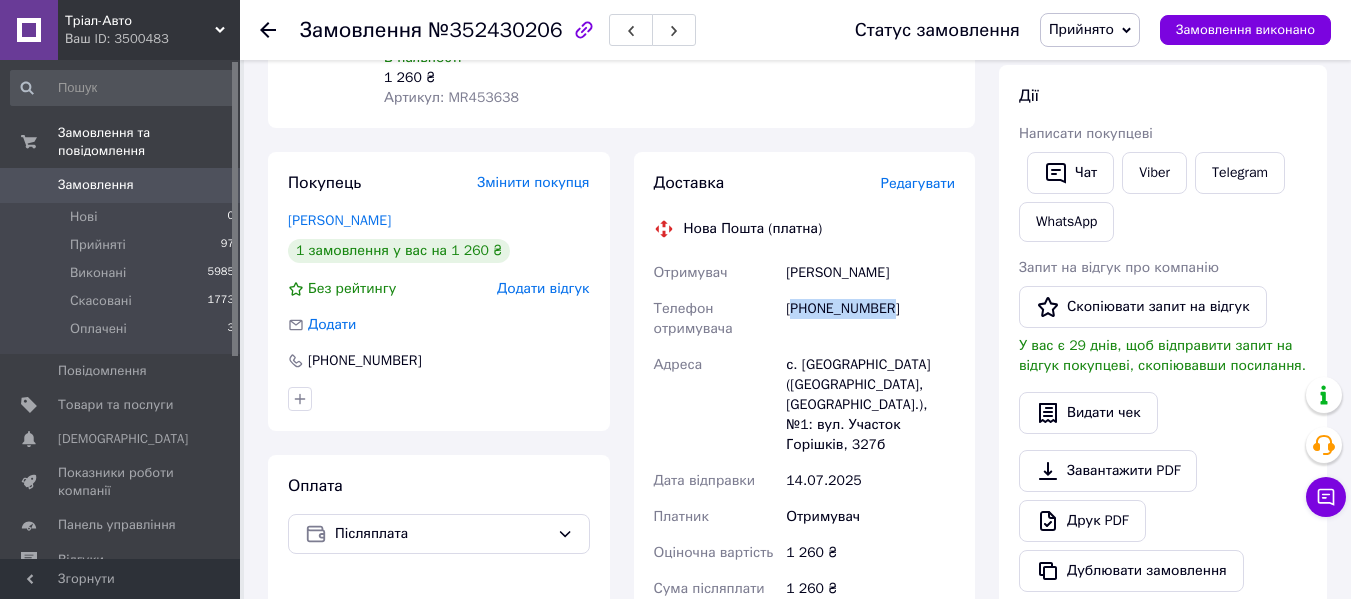 click on "[PHONE_NUMBER]" at bounding box center [870, 319] 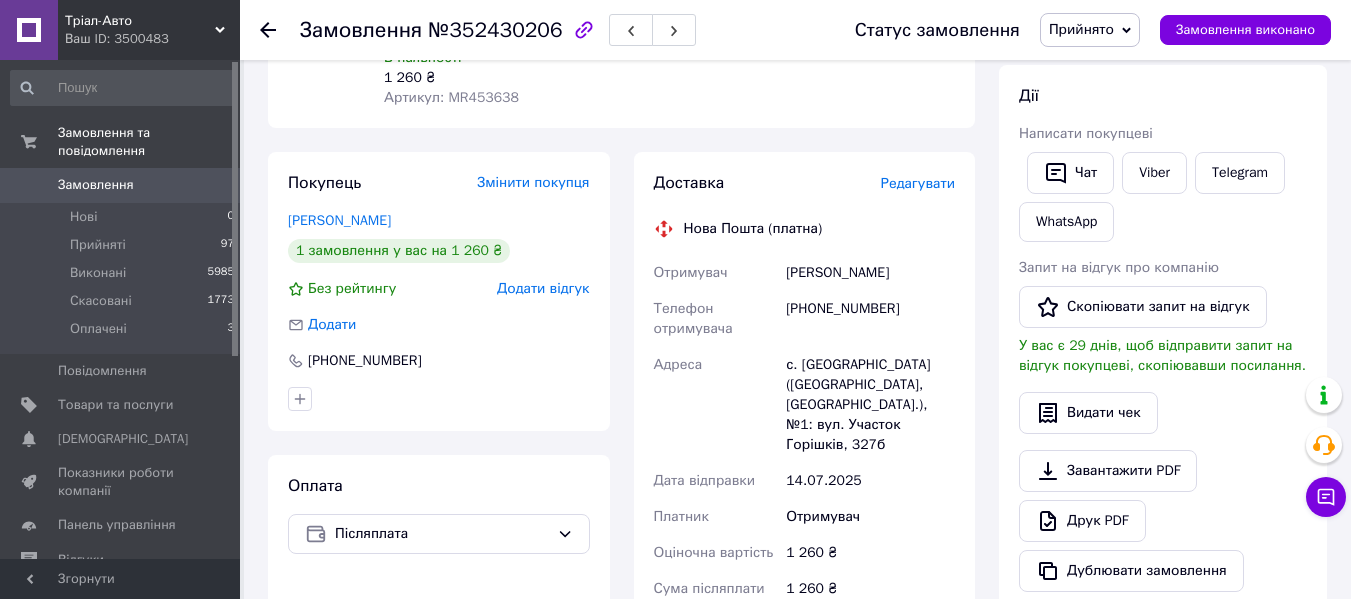click on "Радіатор коробки передач АКПП Mitsubishi Pajero Wagon 3 3.2 ДИЗЕЛЬ 4M41 1999 (б/у) В наявності 1 260 ₴ Артикул: MR453638 1   шт. 1 260 ₴" at bounding box center [669, 36] 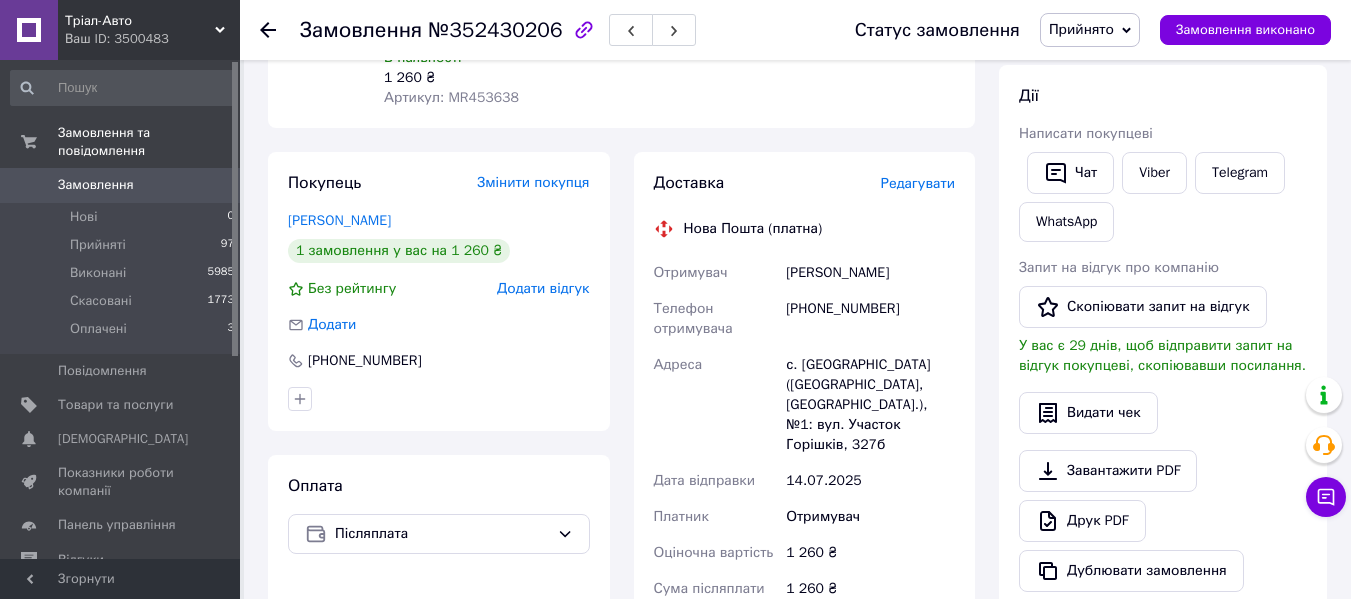 click 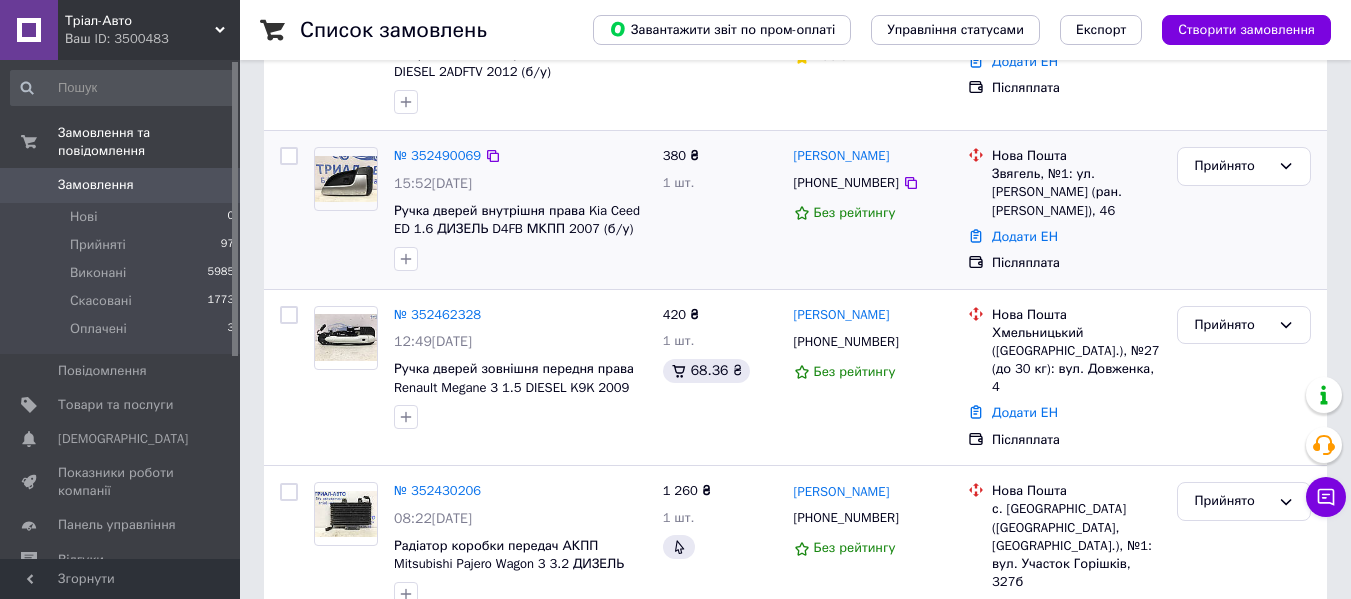 scroll, scrollTop: 400, scrollLeft: 0, axis: vertical 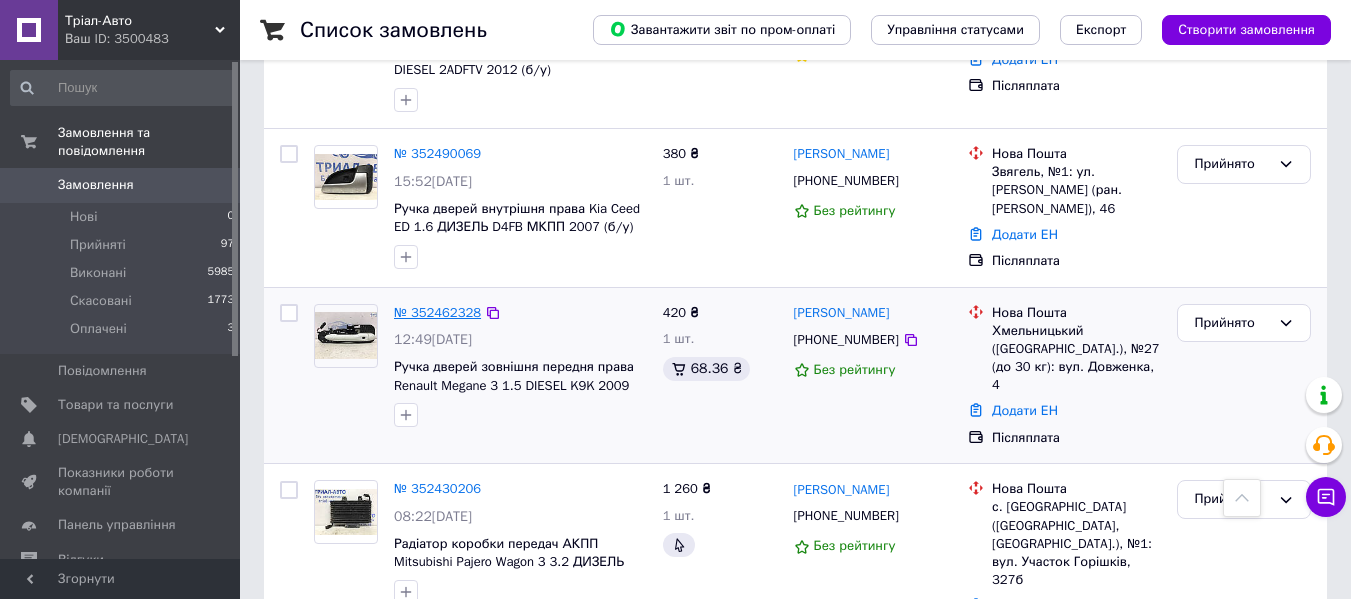 click on "№ 352462328" at bounding box center (437, 312) 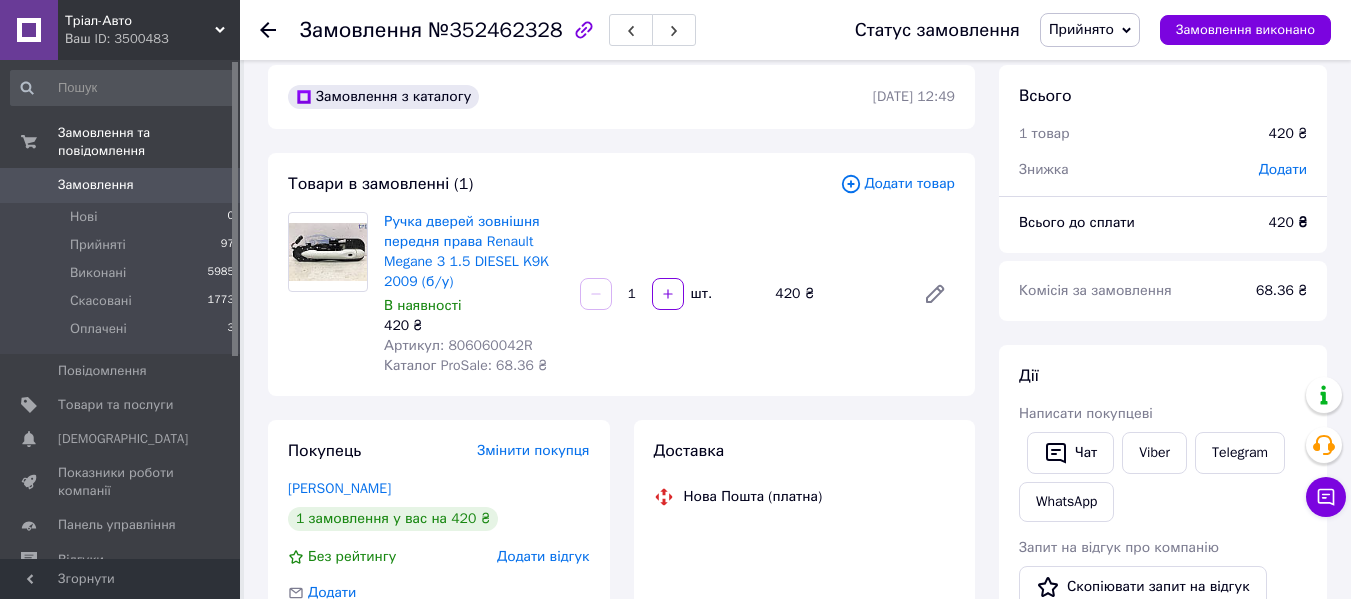 scroll, scrollTop: 0, scrollLeft: 0, axis: both 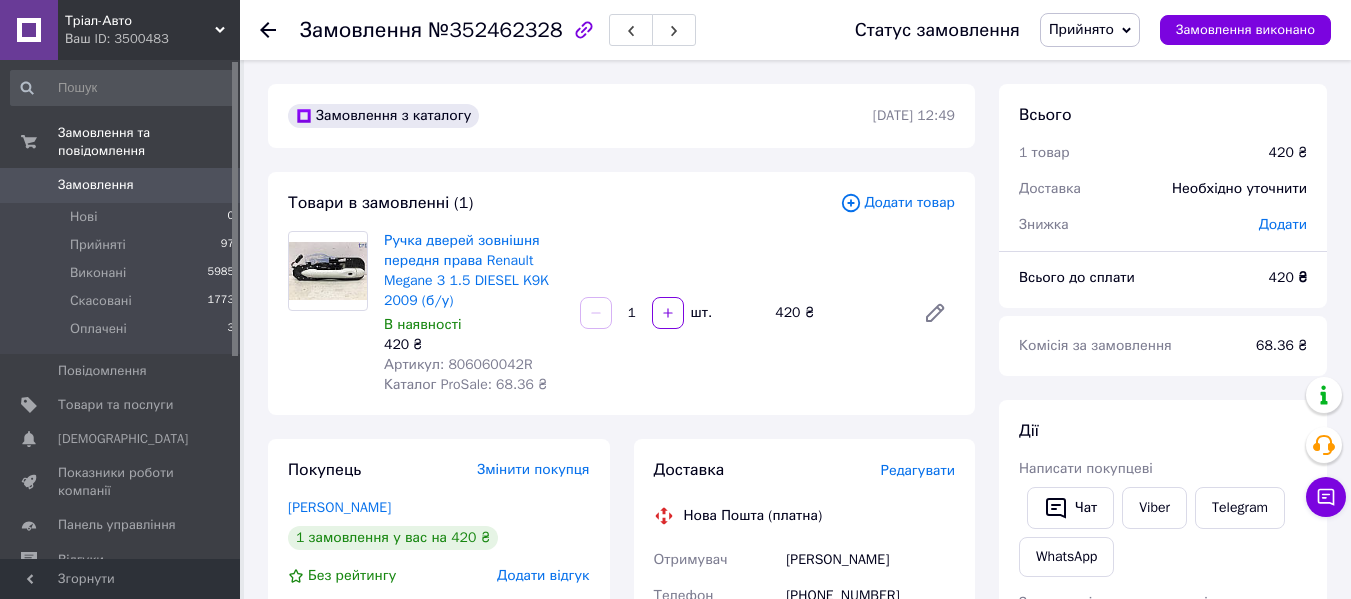 click on "Артикул: 806060042R" at bounding box center [458, 364] 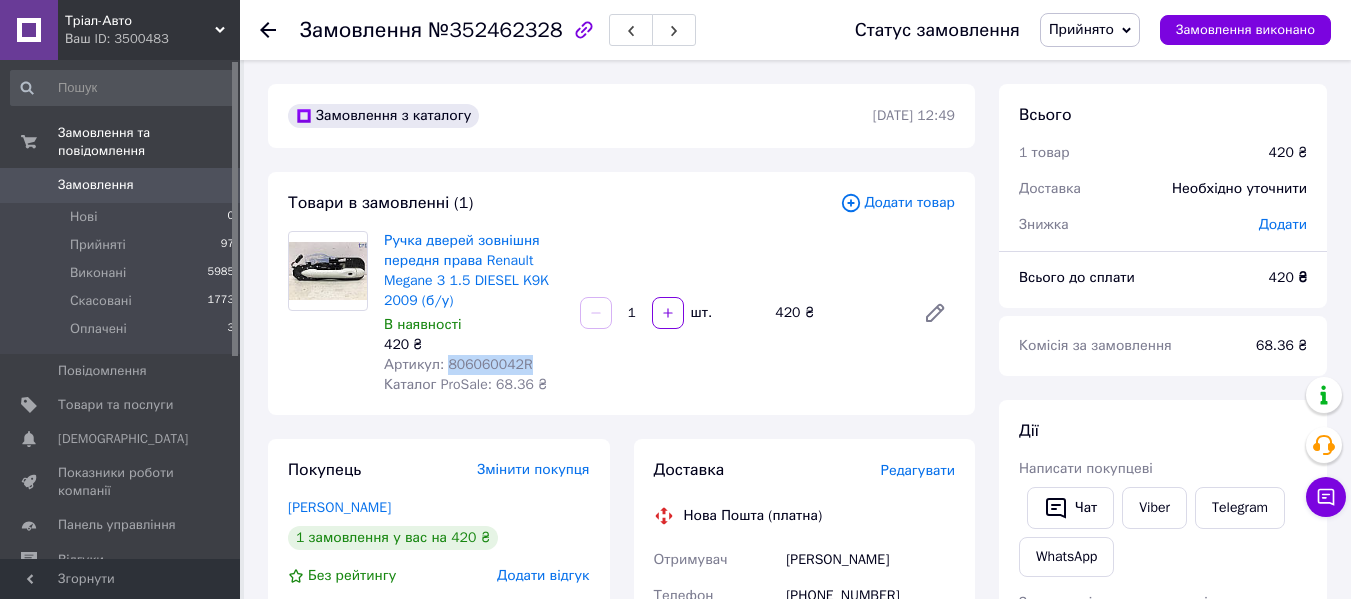 click on "Артикул: 806060042R" at bounding box center (458, 364) 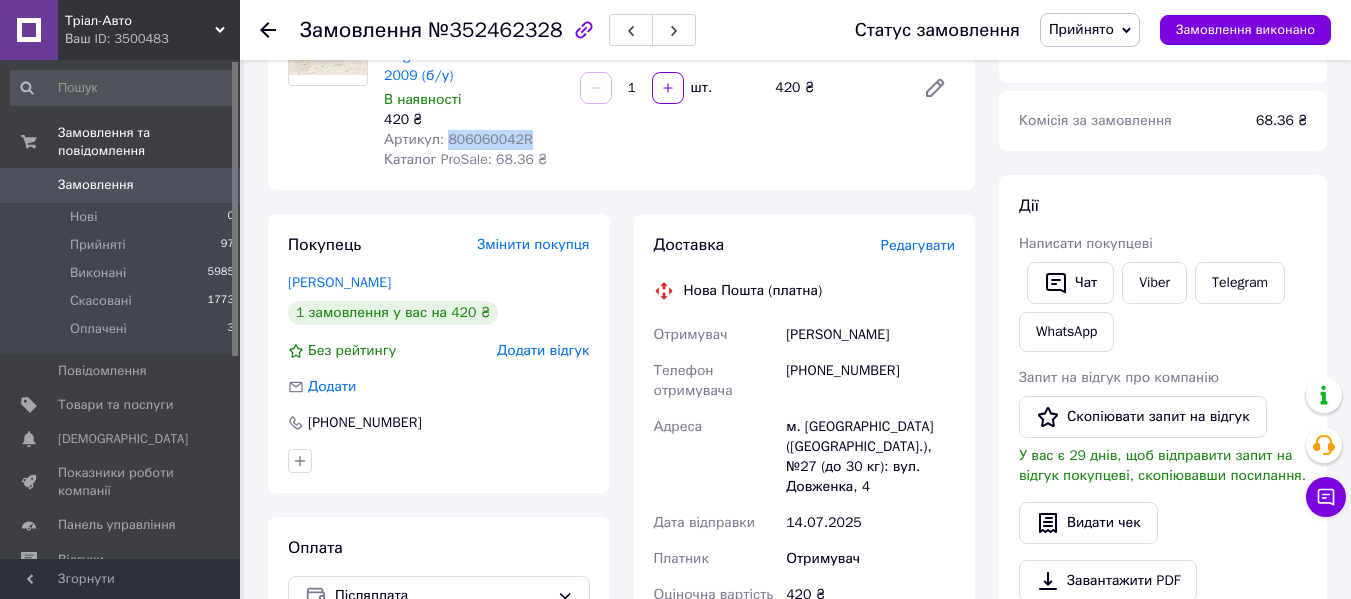 scroll, scrollTop: 267, scrollLeft: 0, axis: vertical 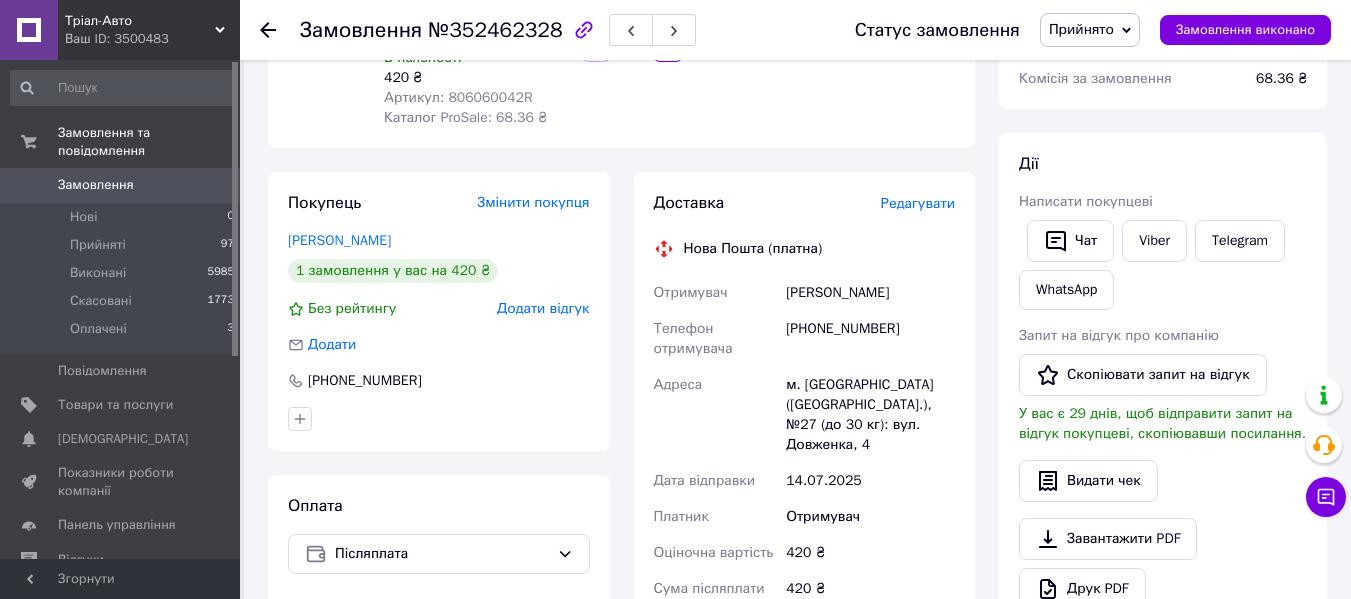 click on "[PHONE_NUMBER]" at bounding box center (870, 339) 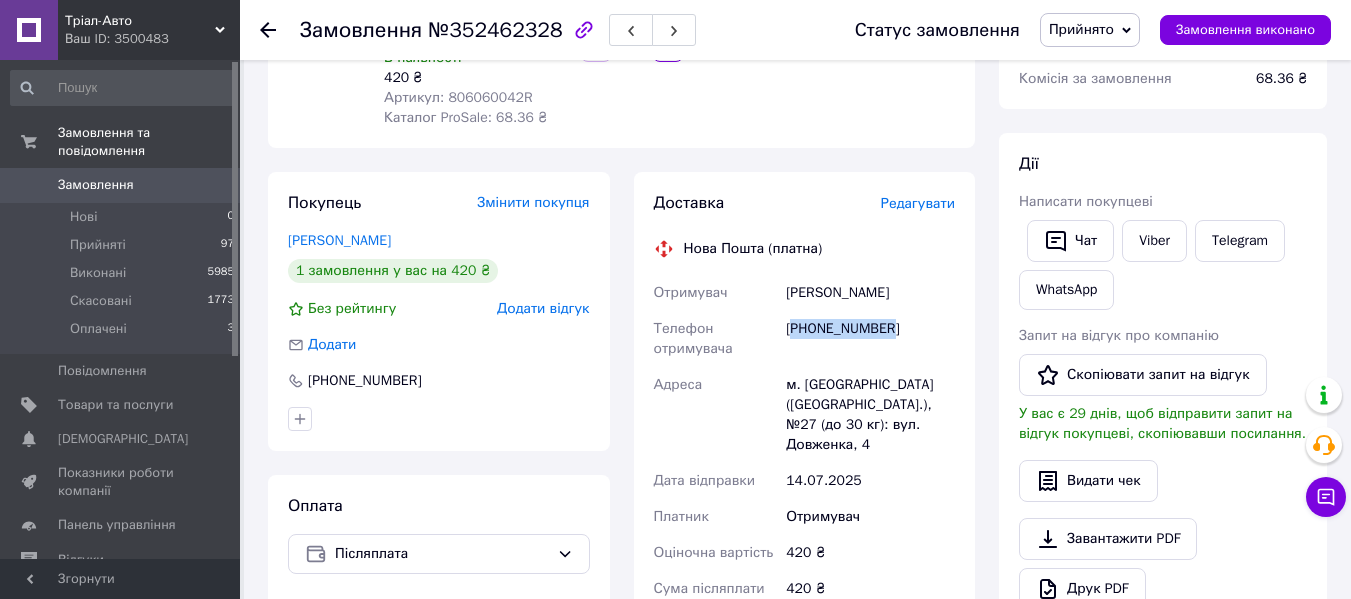 click on "[PHONE_NUMBER]" at bounding box center [870, 339] 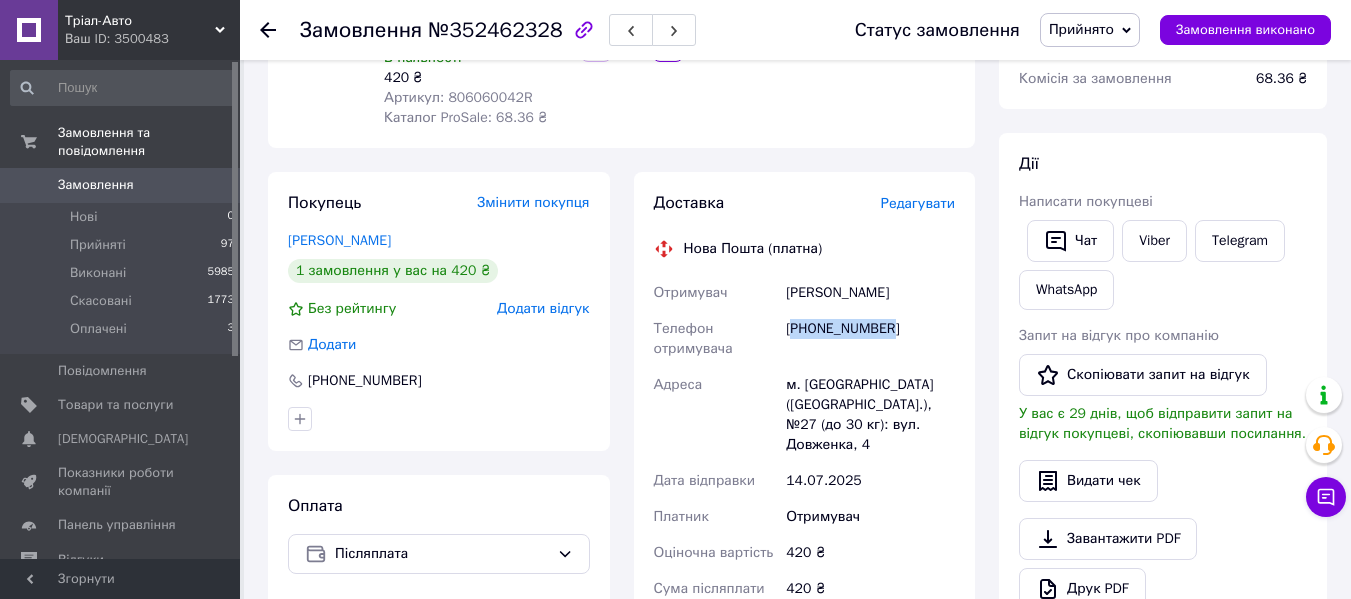 click 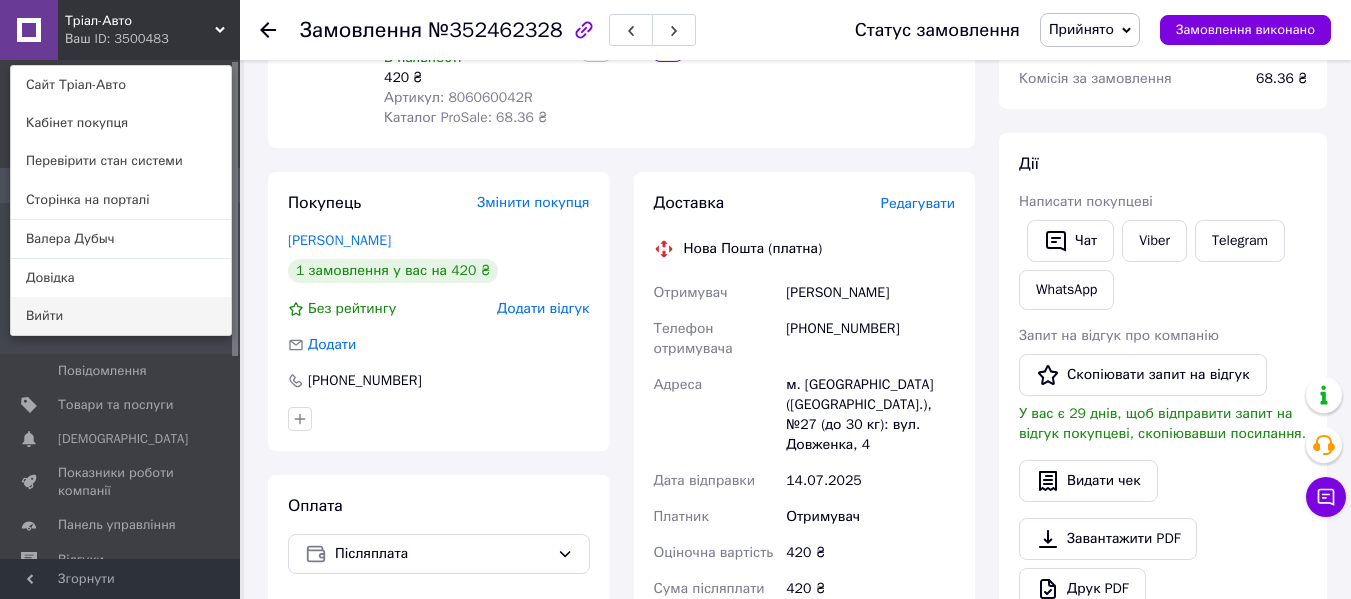 click on "Вийти" at bounding box center [121, 316] 